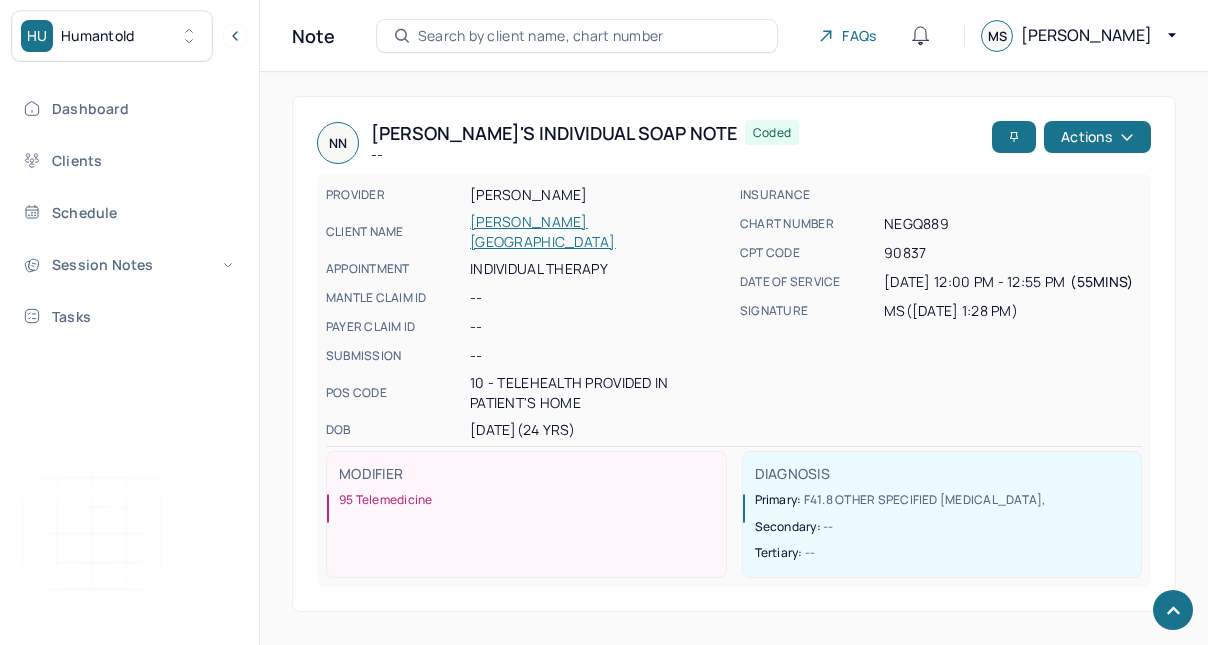 scroll, scrollTop: 1946, scrollLeft: 0, axis: vertical 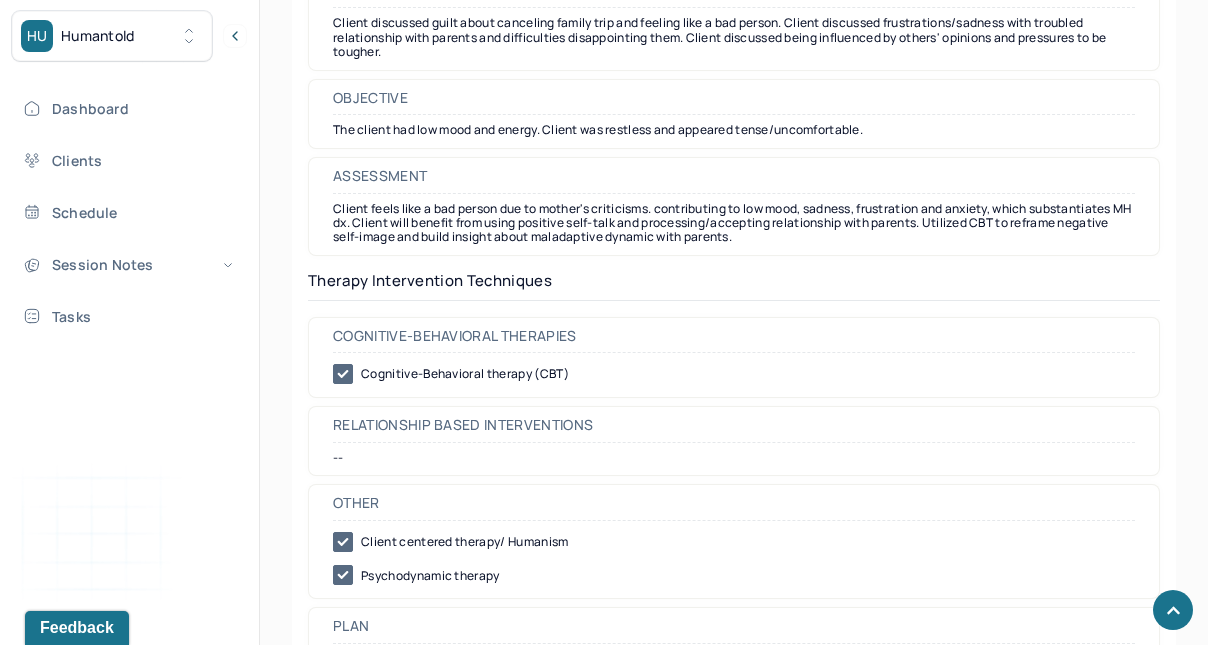 click on "Session Notes" at bounding box center (128, 264) 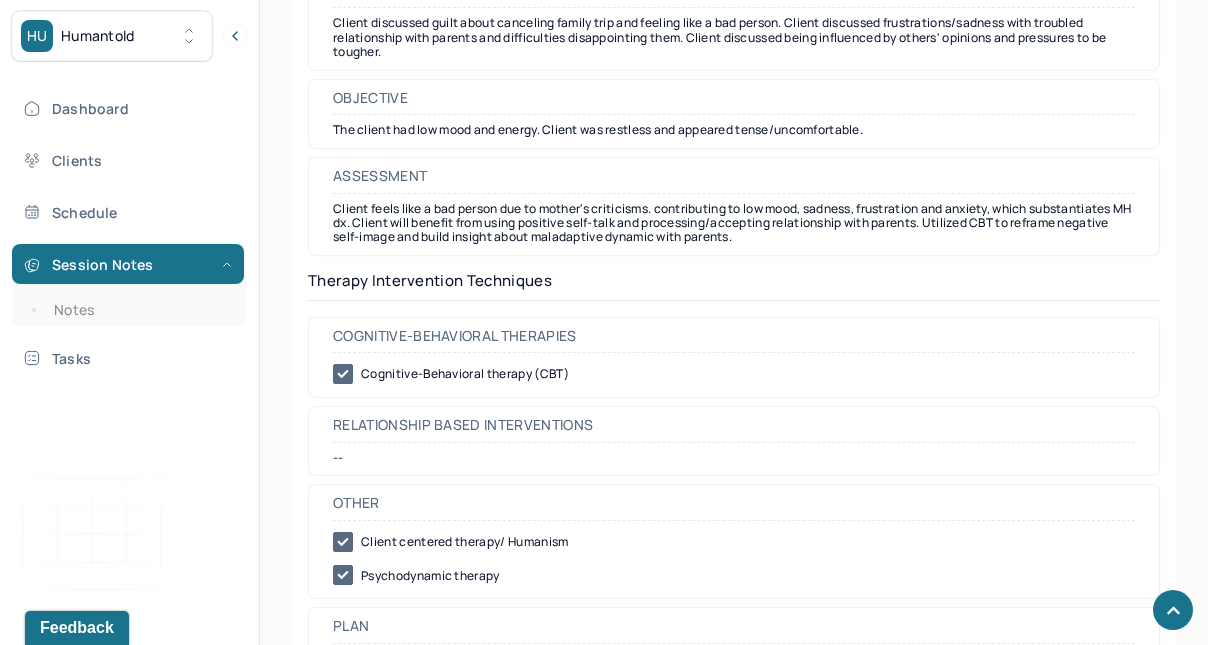 click on "Notes" at bounding box center [139, 310] 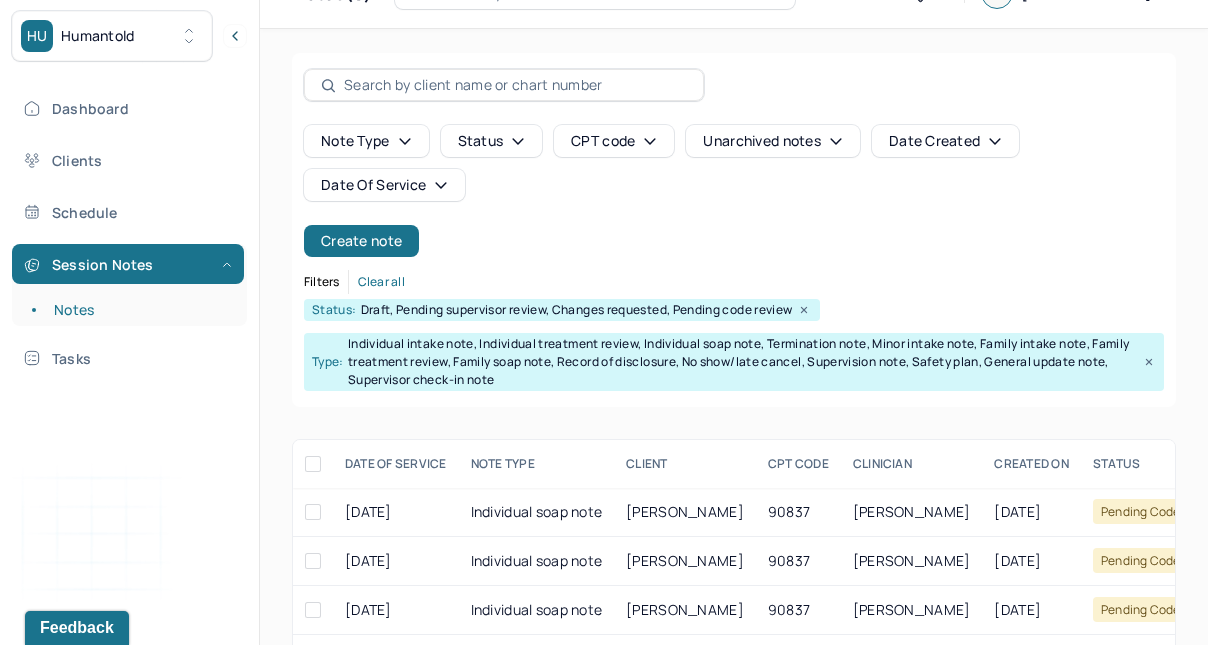 scroll, scrollTop: 0, scrollLeft: 0, axis: both 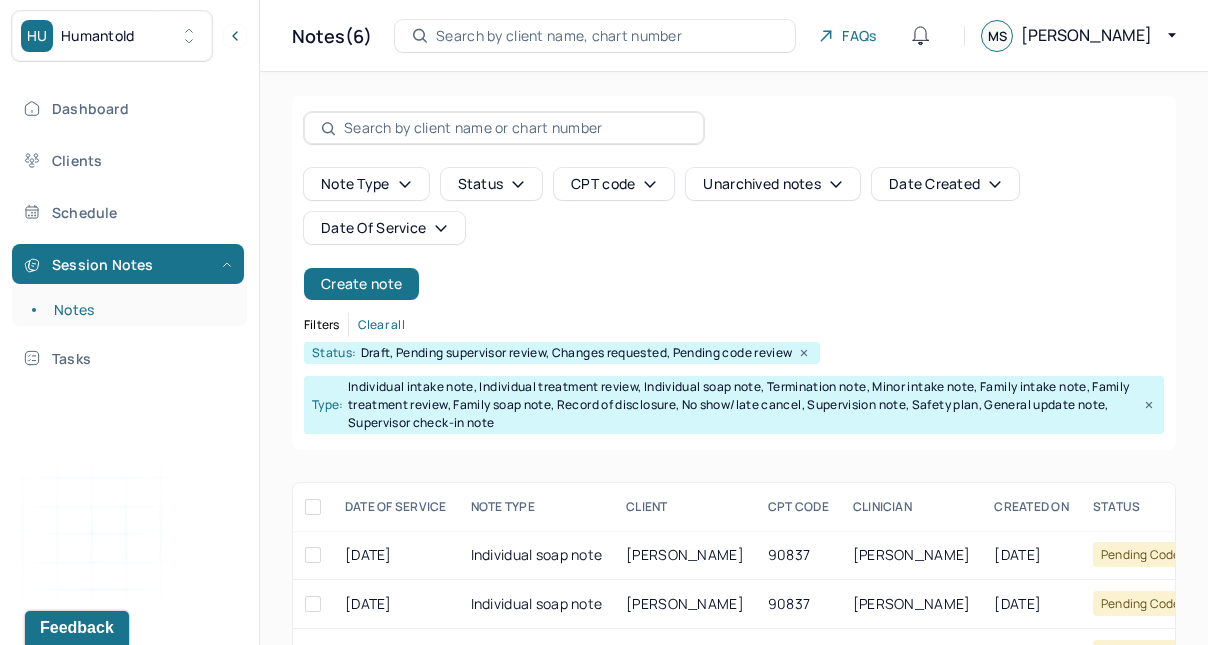 click on "Create note" at bounding box center [361, 284] 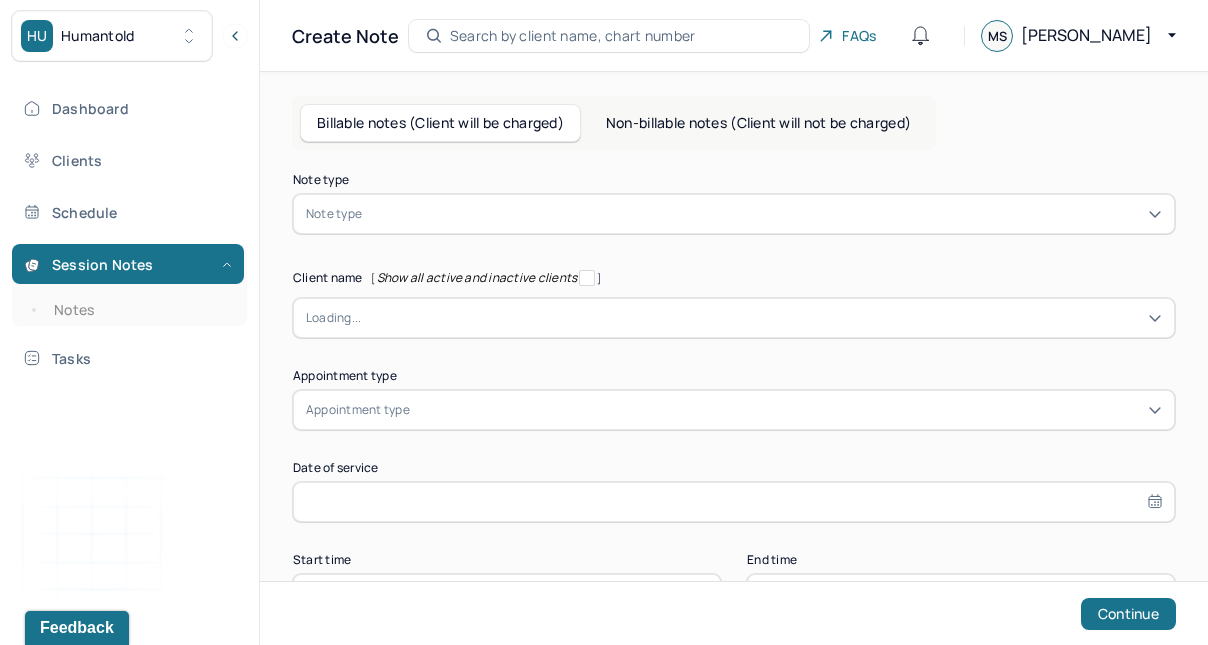 click at bounding box center [764, 214] 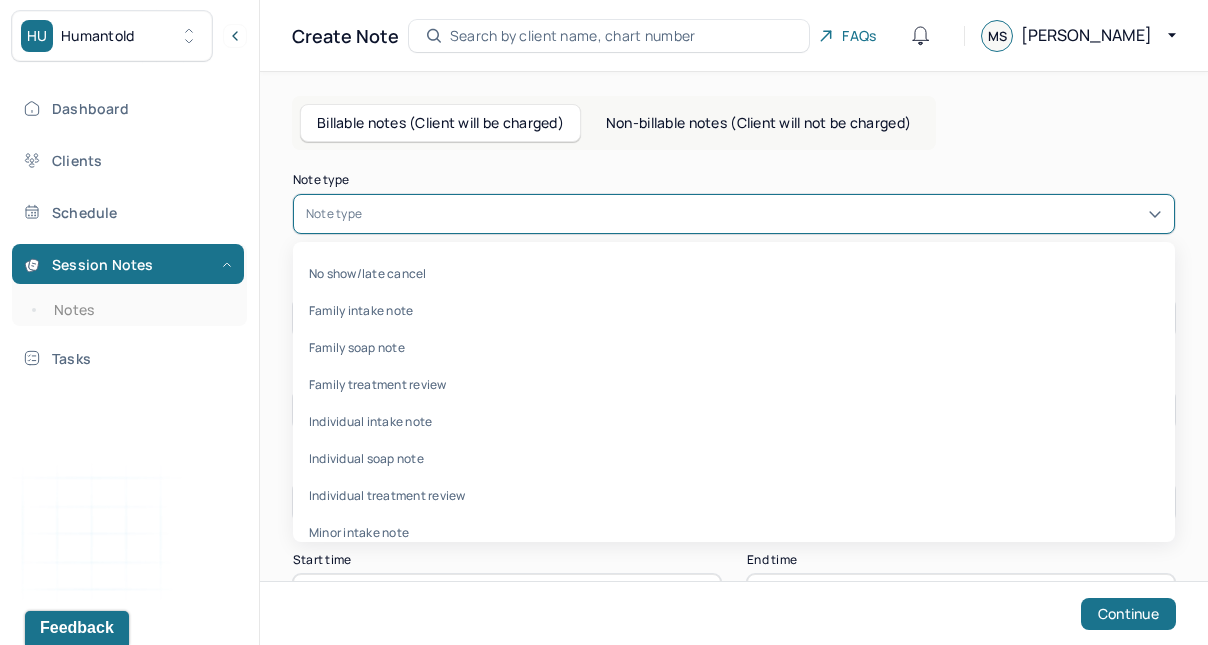 click on "Individual soap note" at bounding box center (734, 458) 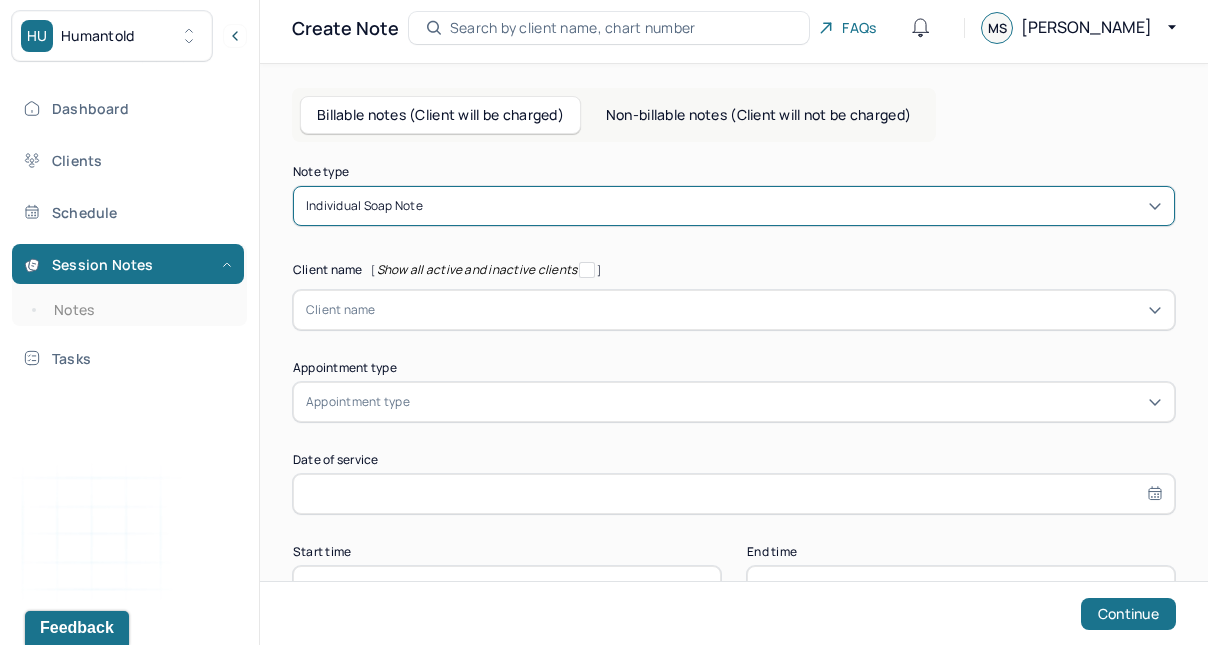 click at bounding box center [769, 310] 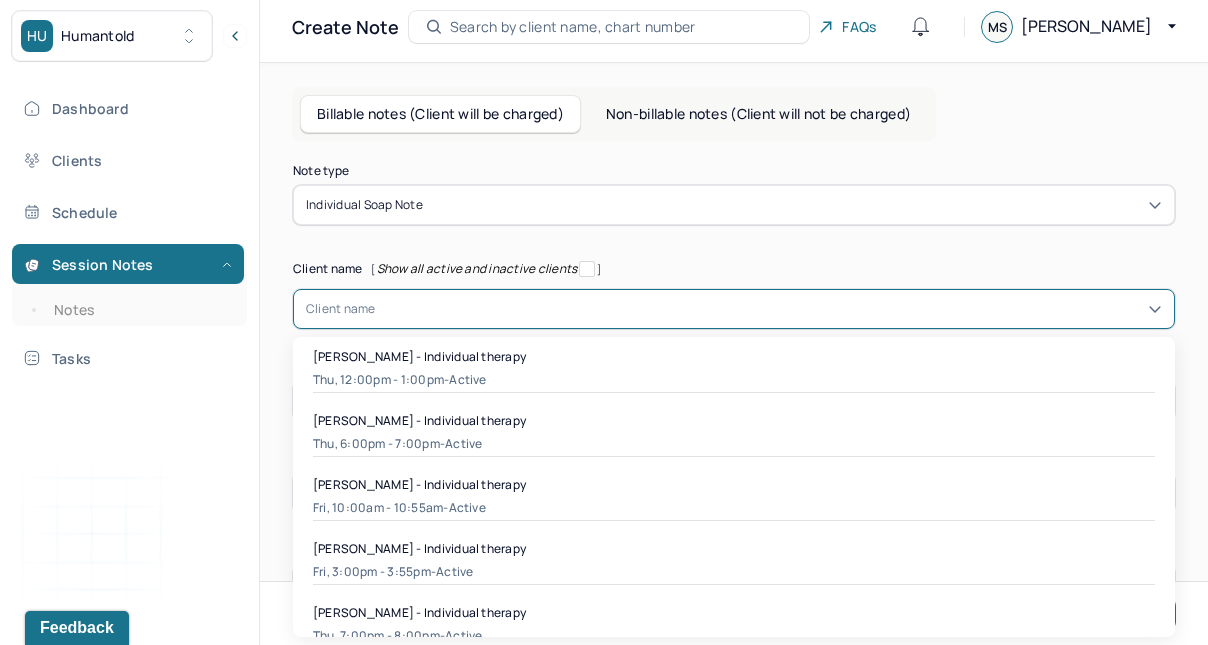 scroll, scrollTop: 10, scrollLeft: 0, axis: vertical 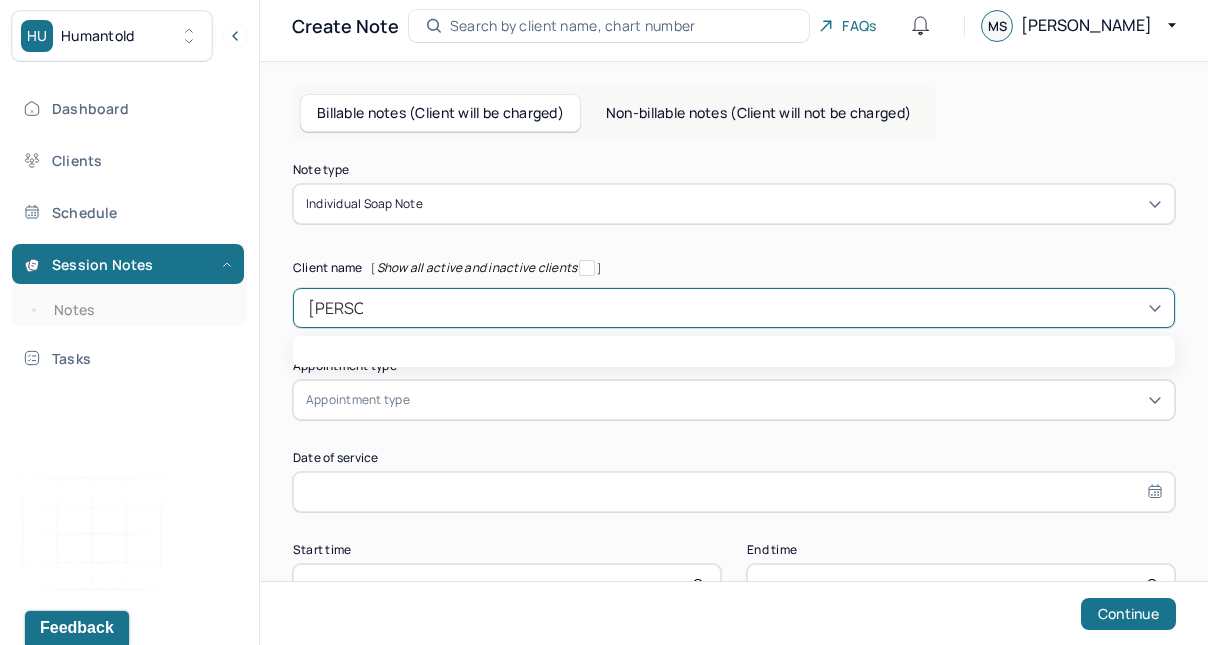 type on "nandika" 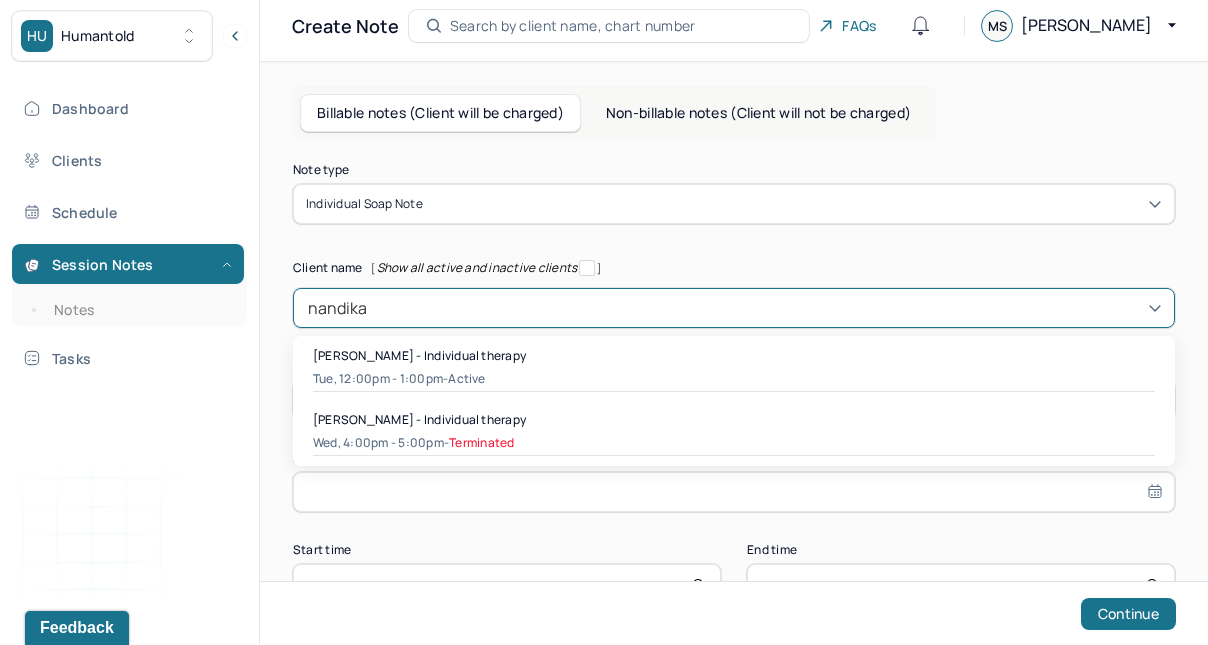 click on "Tue, 12:00pm - 1:00pm  -  active" at bounding box center (734, 379) 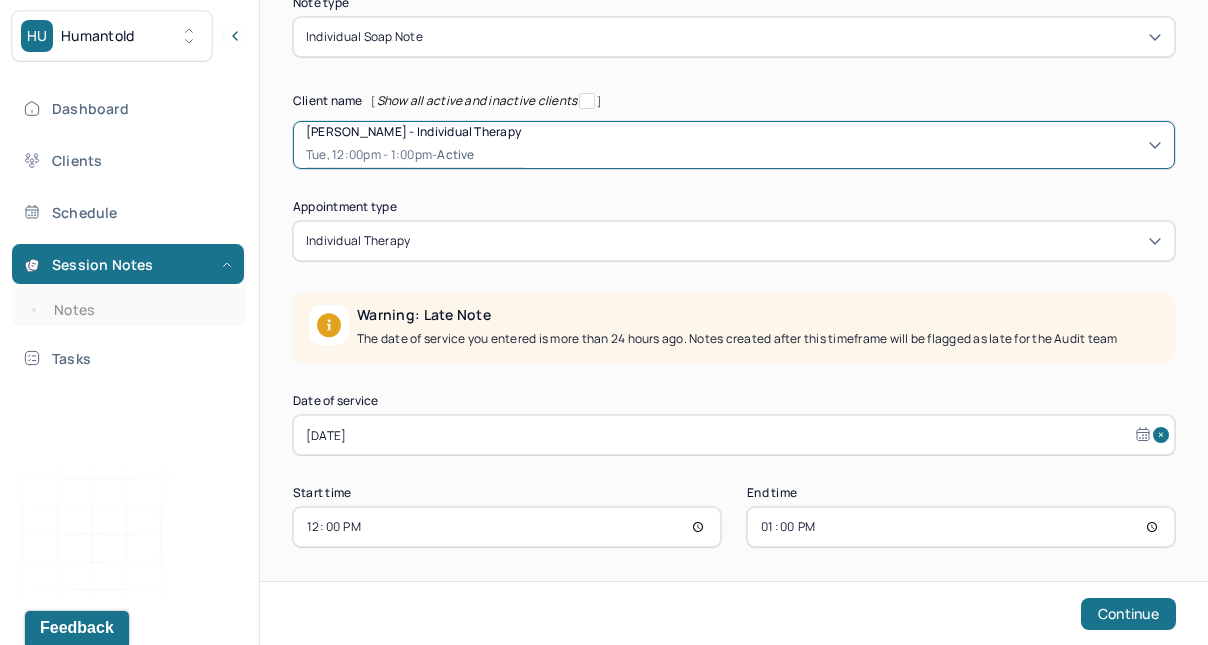 scroll, scrollTop: 184, scrollLeft: 0, axis: vertical 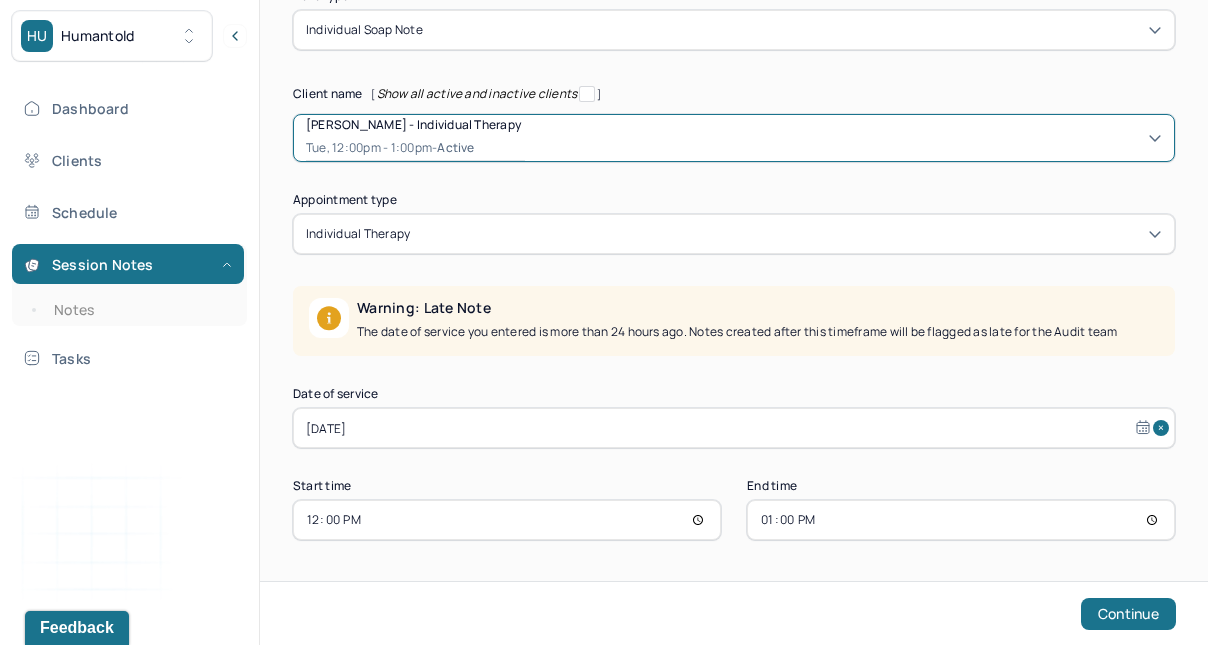 drag, startPoint x: 0, startPoint y: 0, endPoint x: 371, endPoint y: 427, distance: 565.65894 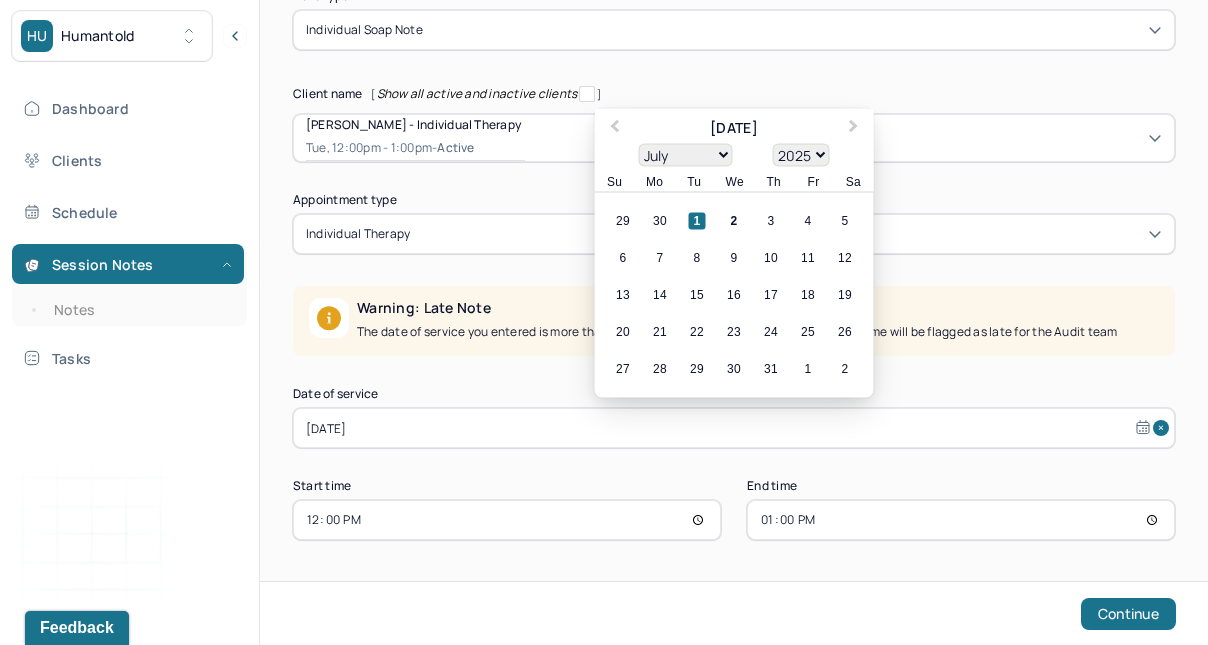 click on "2" at bounding box center [734, 221] 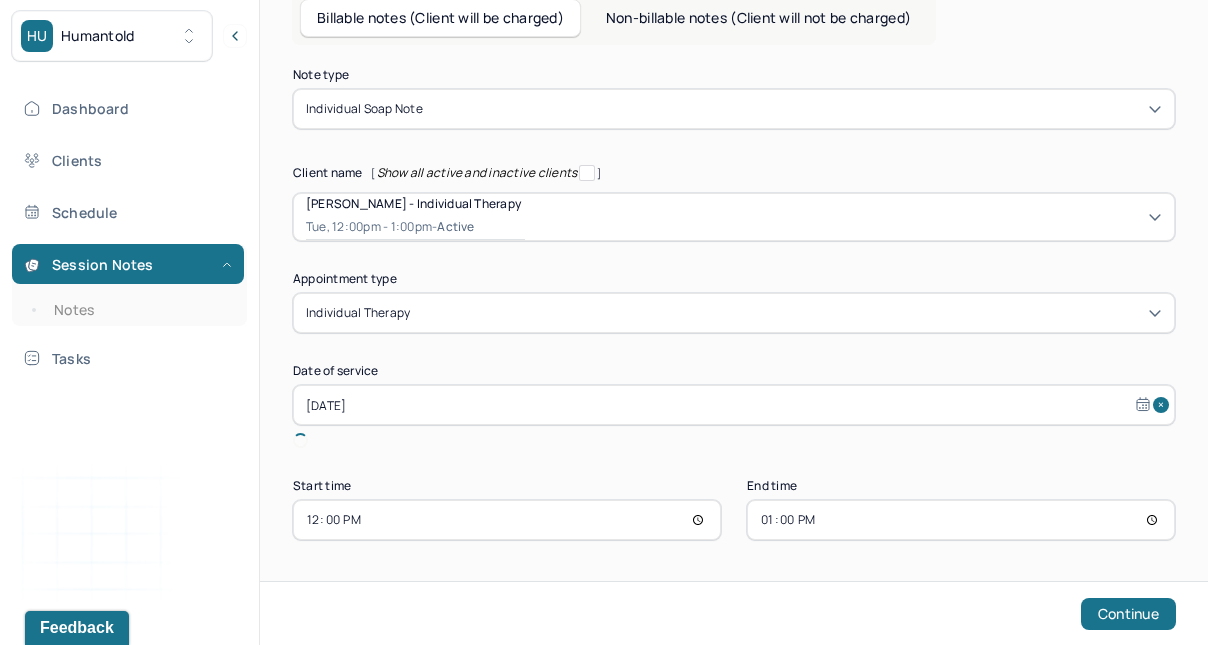 scroll, scrollTop: 82, scrollLeft: 0, axis: vertical 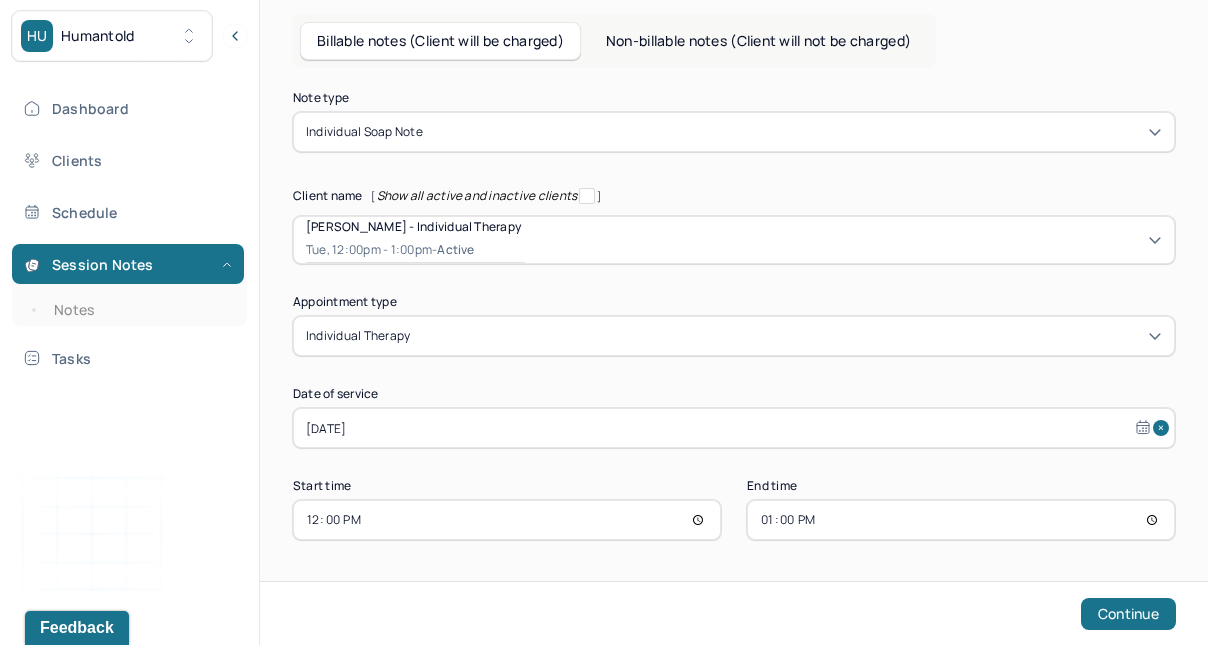 click on "12:00" at bounding box center [507, 520] 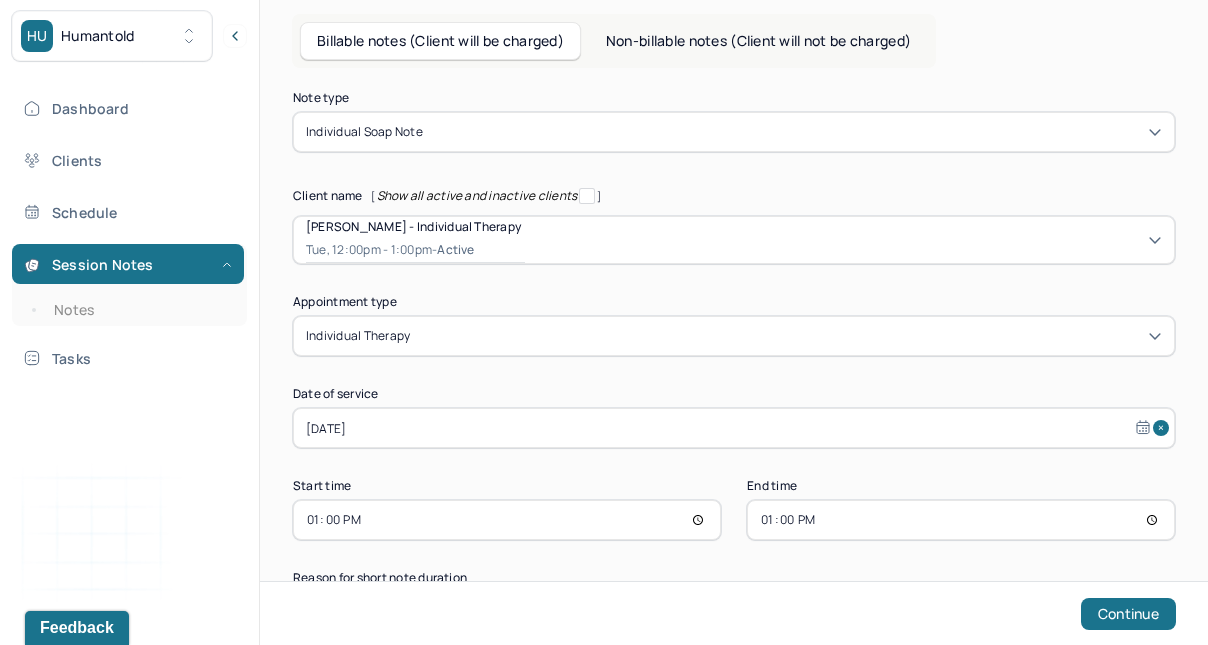 click on "13:00" at bounding box center (507, 520) 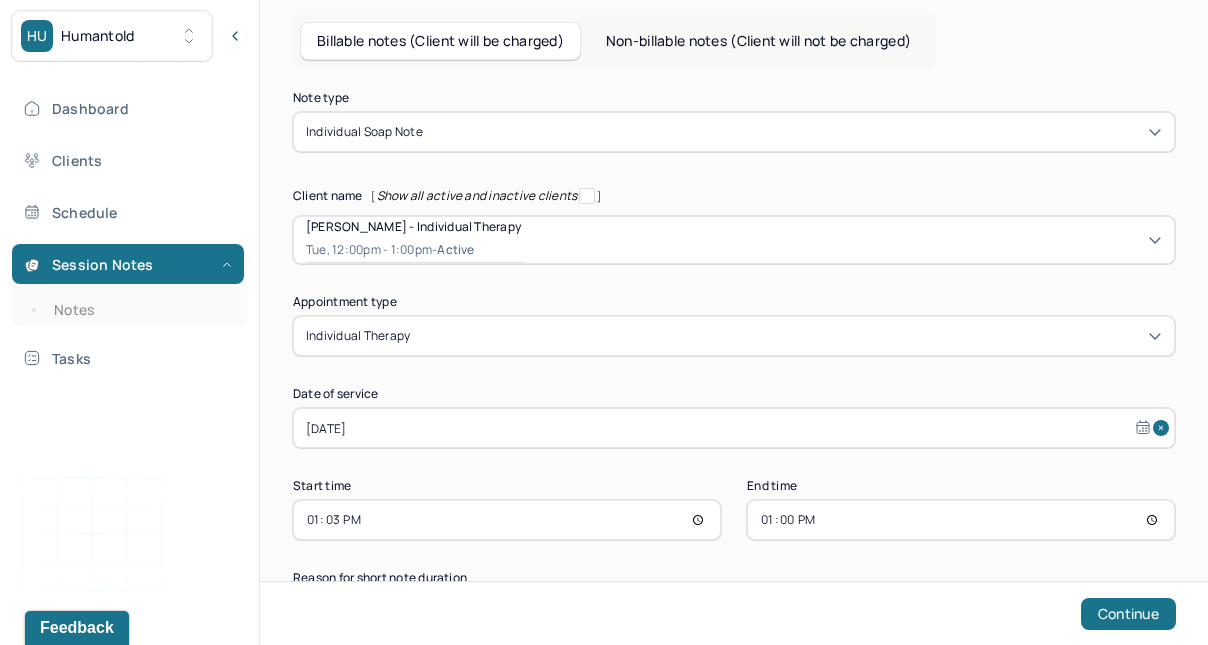 type on "13:30" 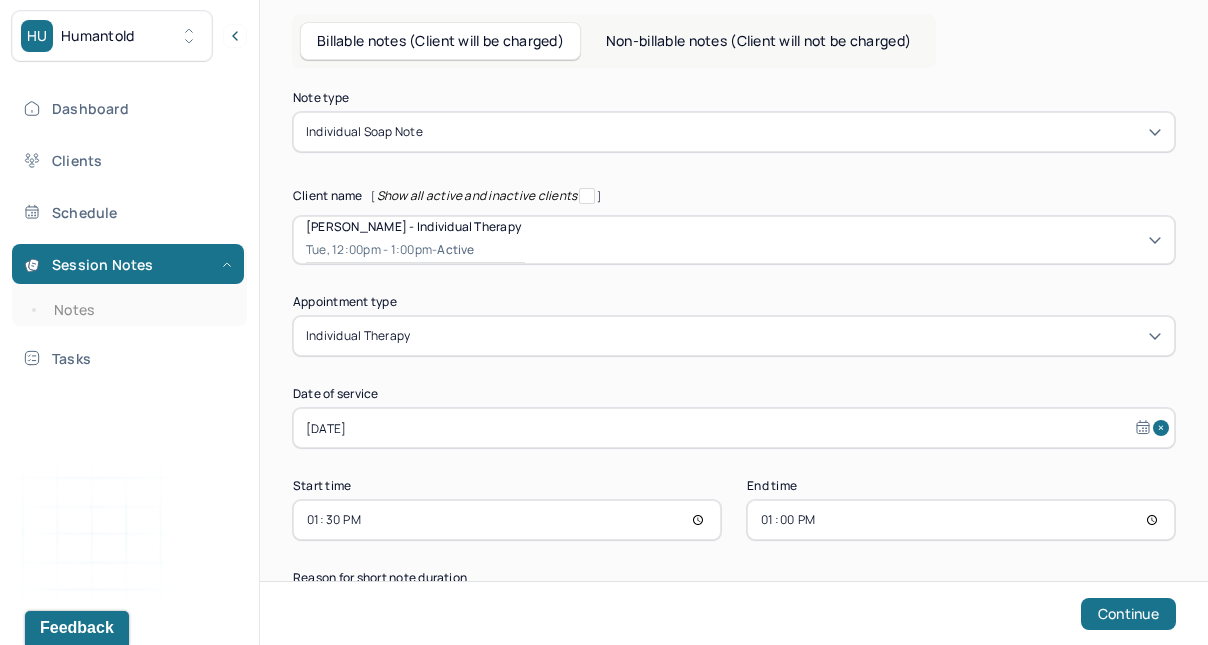 click on "13:00" at bounding box center [961, 520] 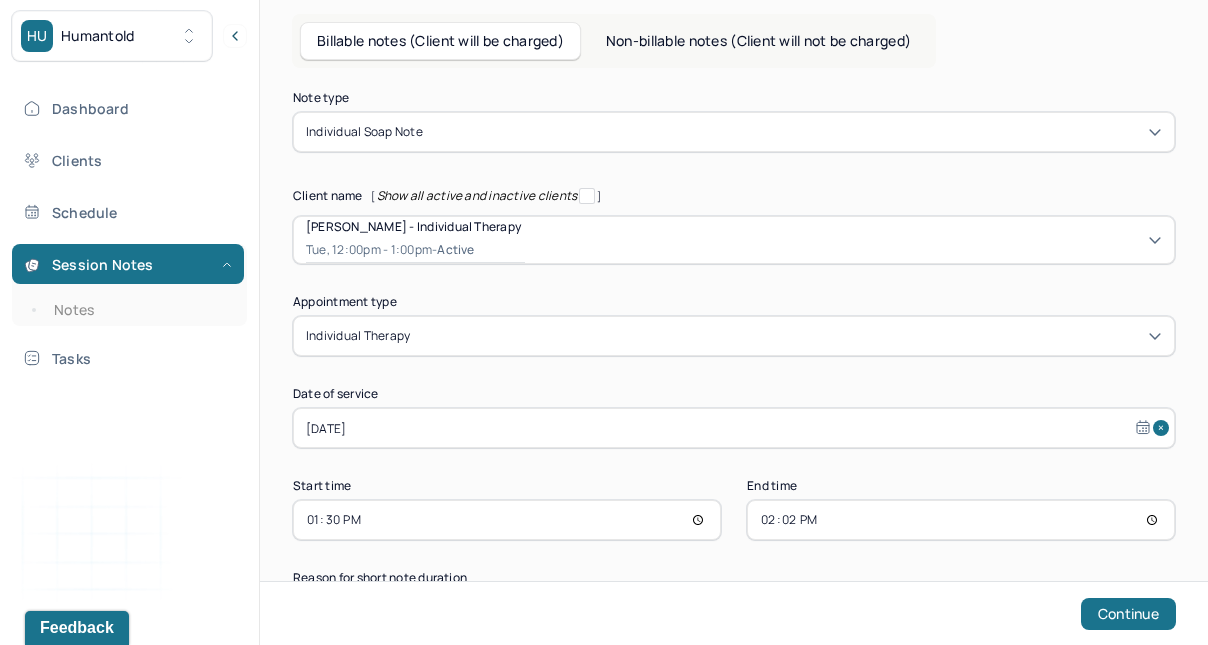type on "14:25" 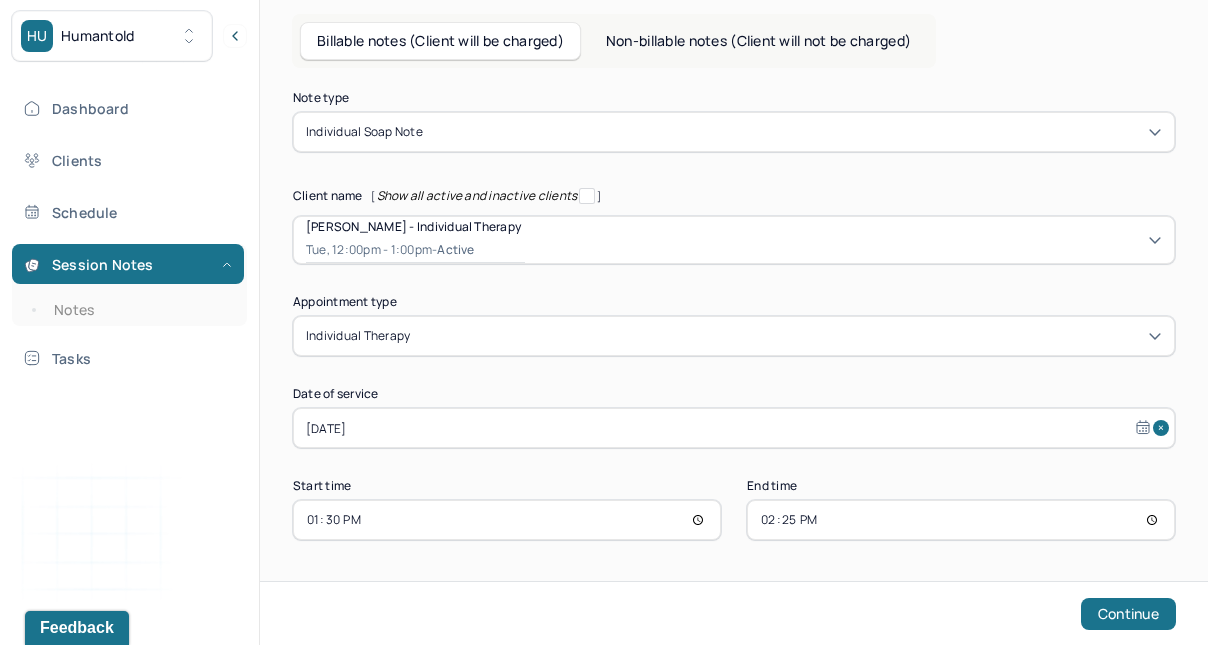 click on "Continue" at bounding box center (1128, 614) 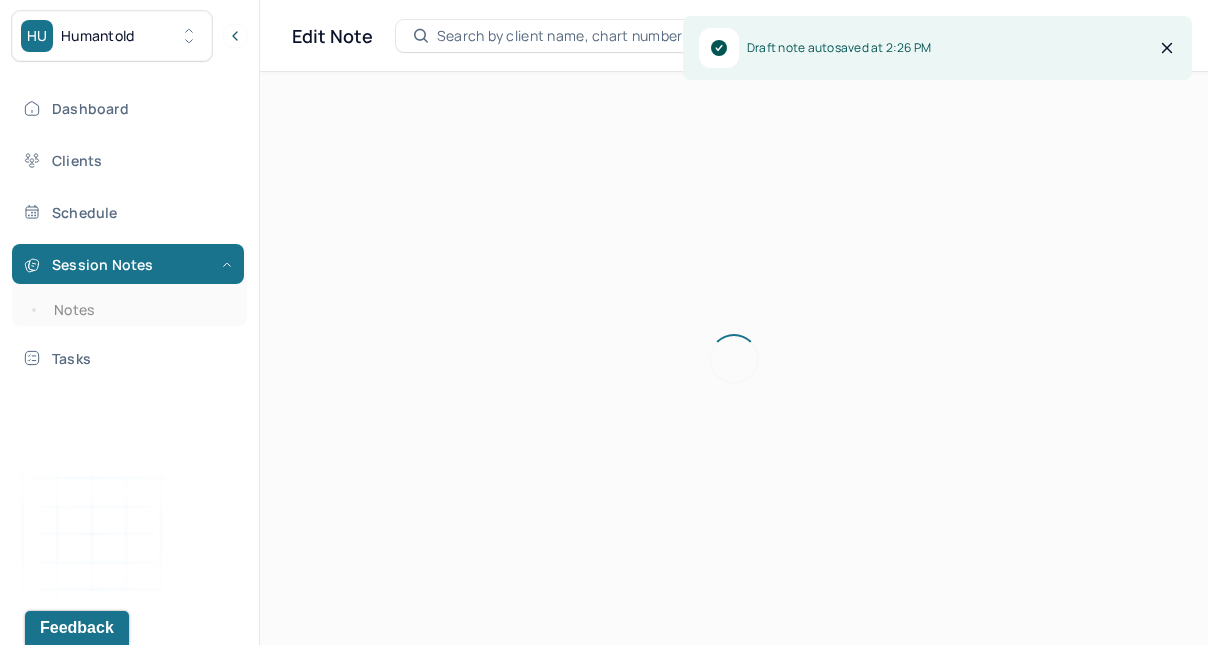 scroll, scrollTop: 0, scrollLeft: 0, axis: both 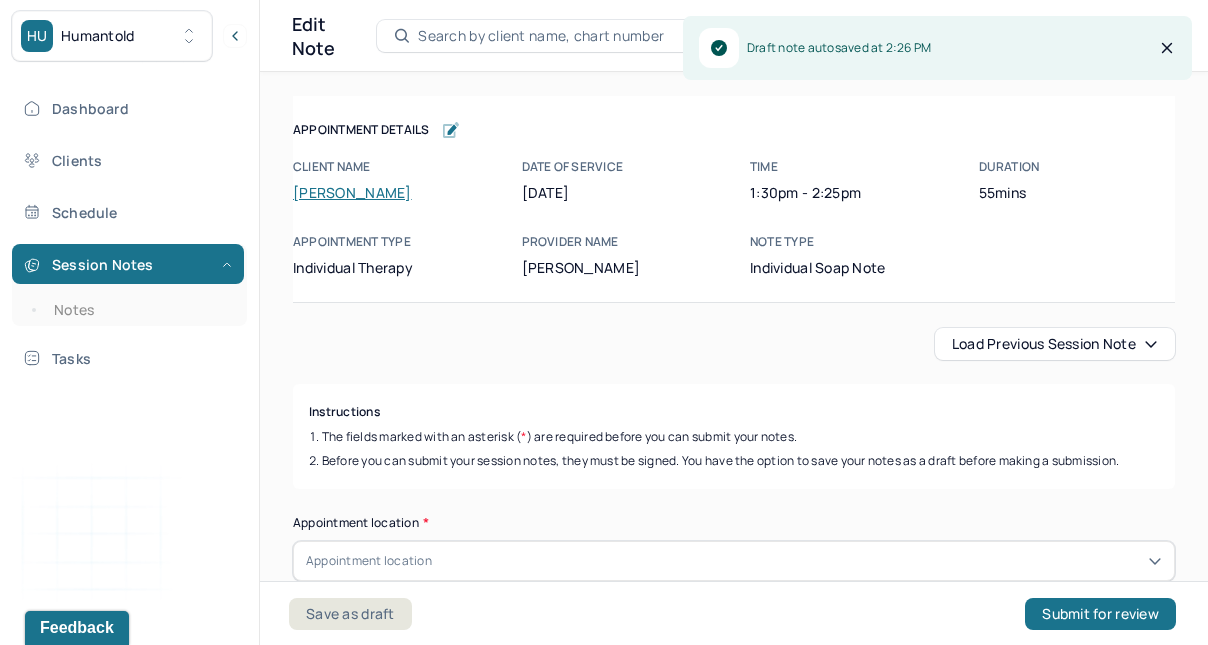 click on "Load previous session note" at bounding box center [1055, 344] 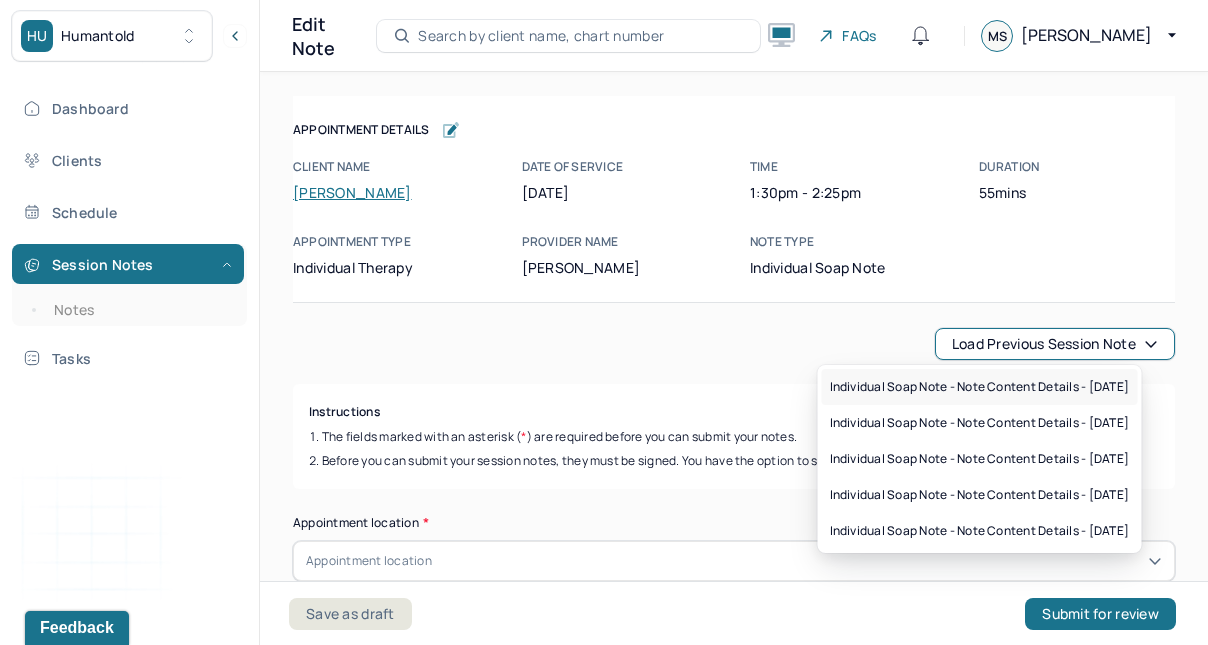 click on "Individual soap note   - Note content Details -   [DATE]" at bounding box center (980, 387) 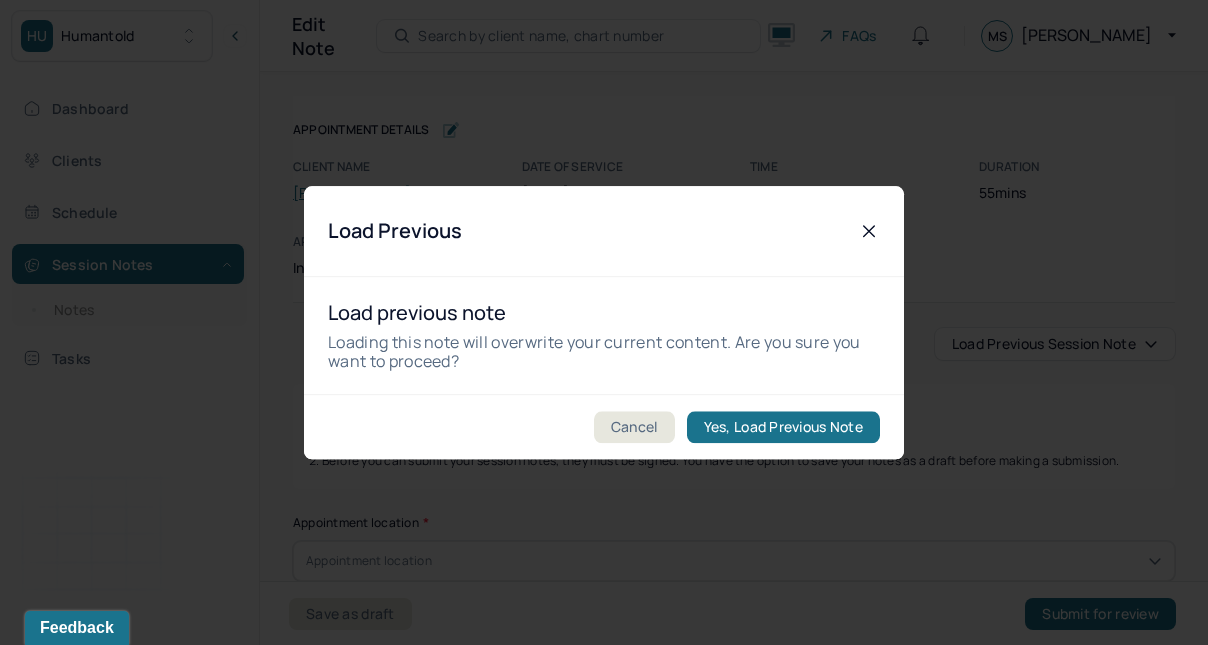 click on "Yes, Load Previous Note" at bounding box center (783, 427) 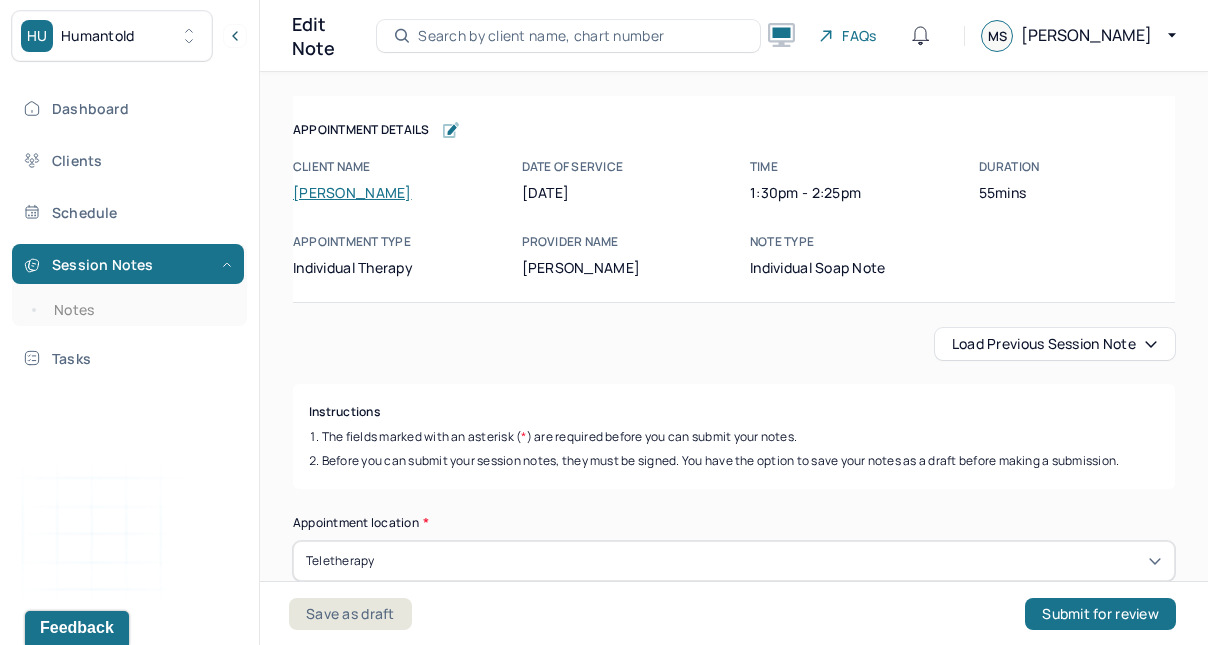 click on "Save as draft" at bounding box center (350, 614) 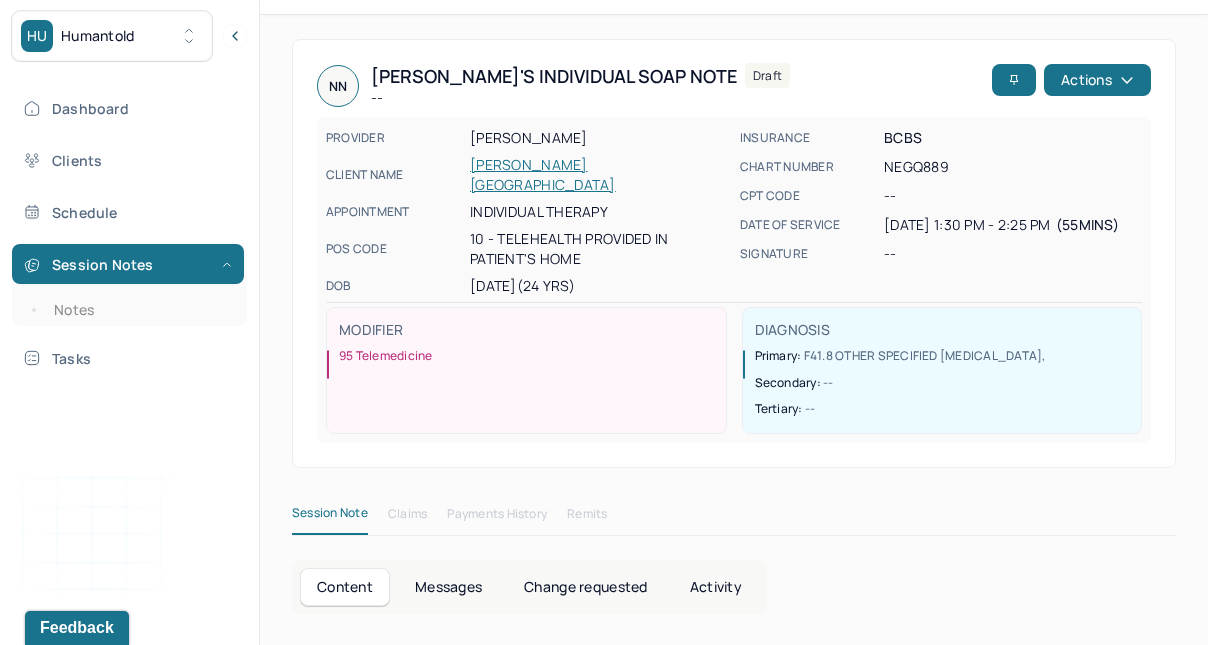 scroll, scrollTop: 98, scrollLeft: 0, axis: vertical 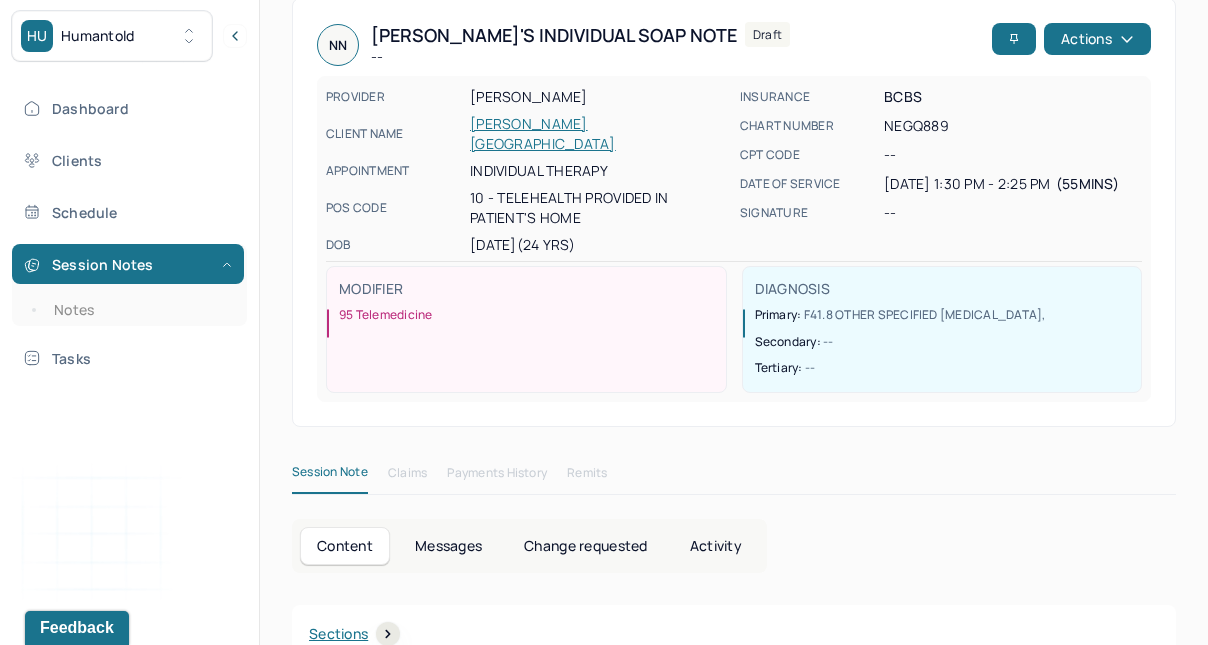 click on "Actions" at bounding box center [1097, 39] 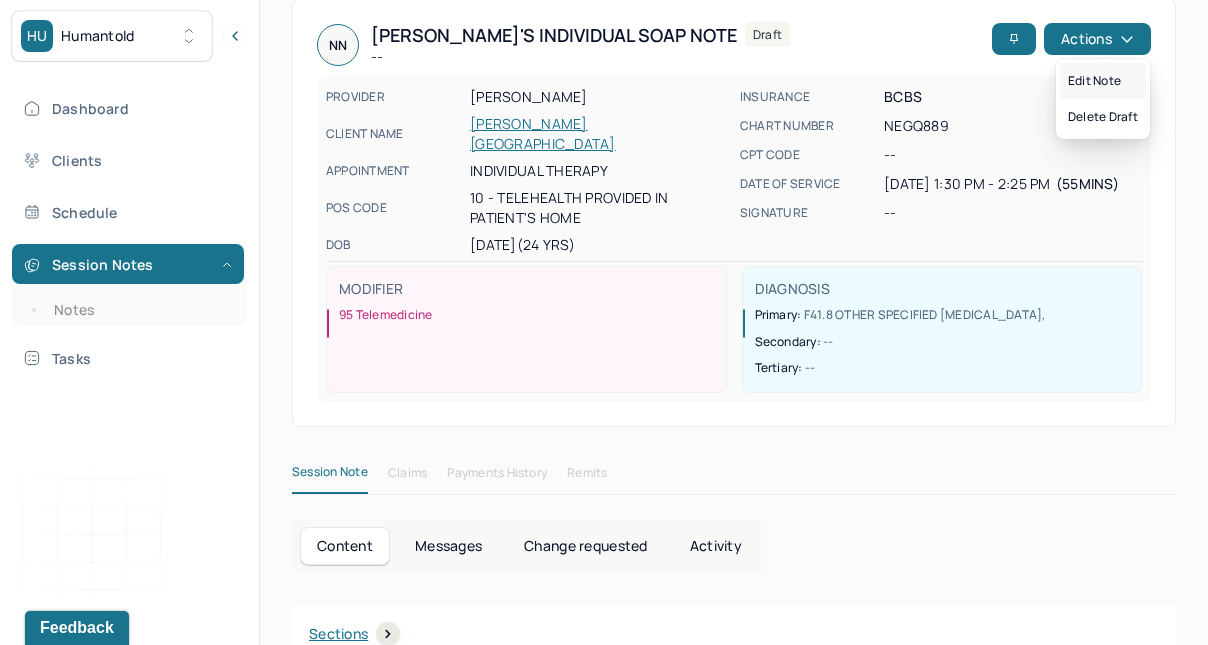 click on "Edit note" at bounding box center (1103, 81) 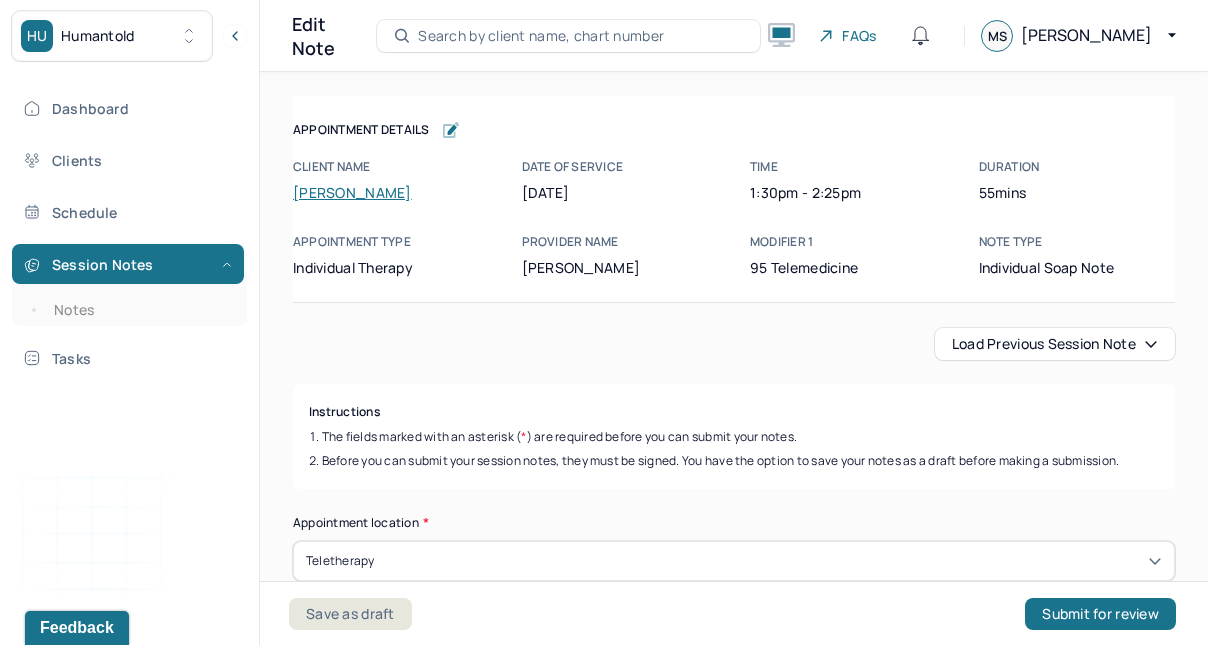 scroll, scrollTop: 0, scrollLeft: 0, axis: both 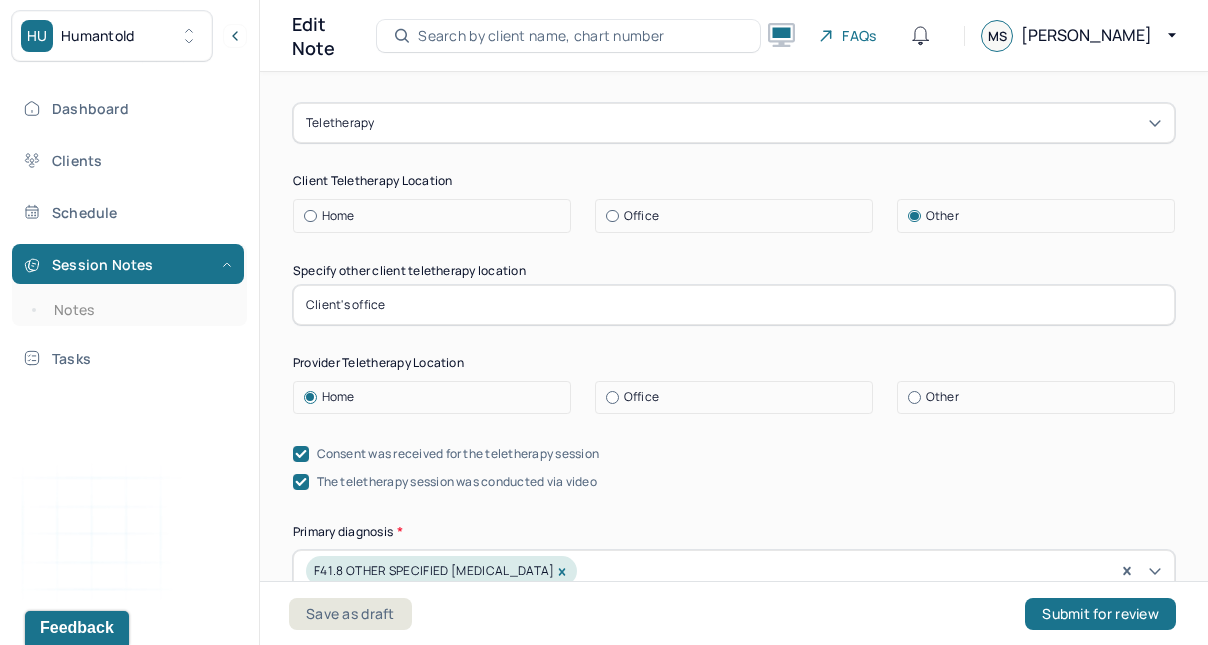 click on "Client's office" at bounding box center [734, 305] 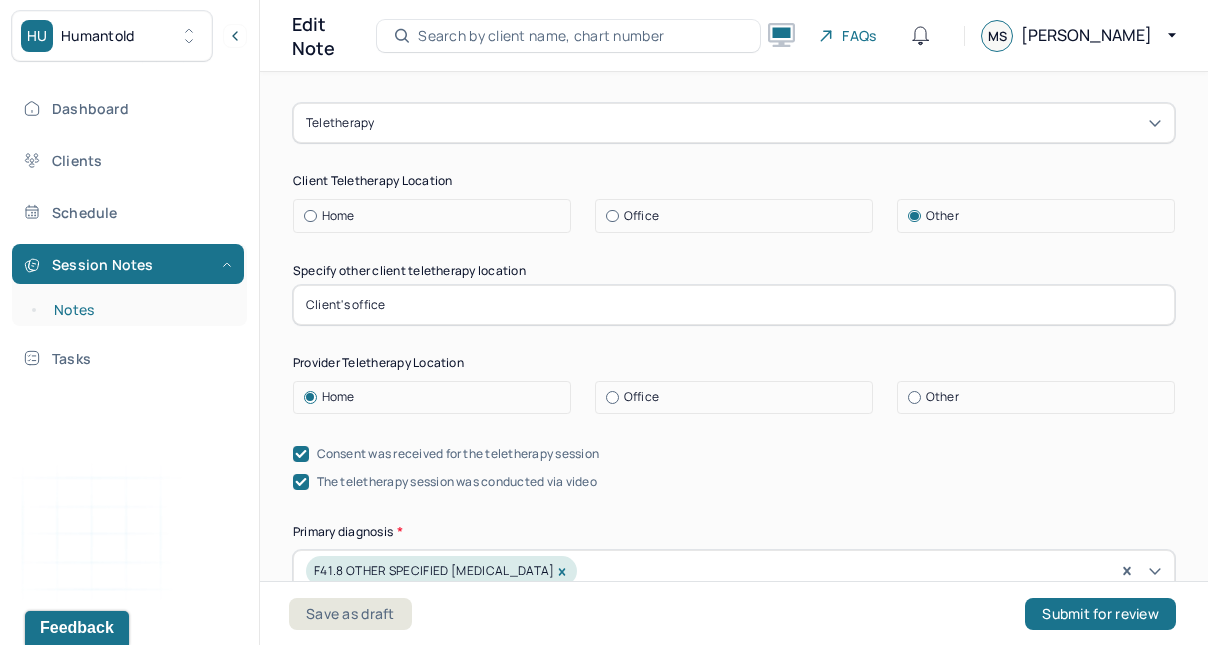 drag, startPoint x: 371, startPoint y: 427, endPoint x: 242, endPoint y: 307, distance: 176.18456 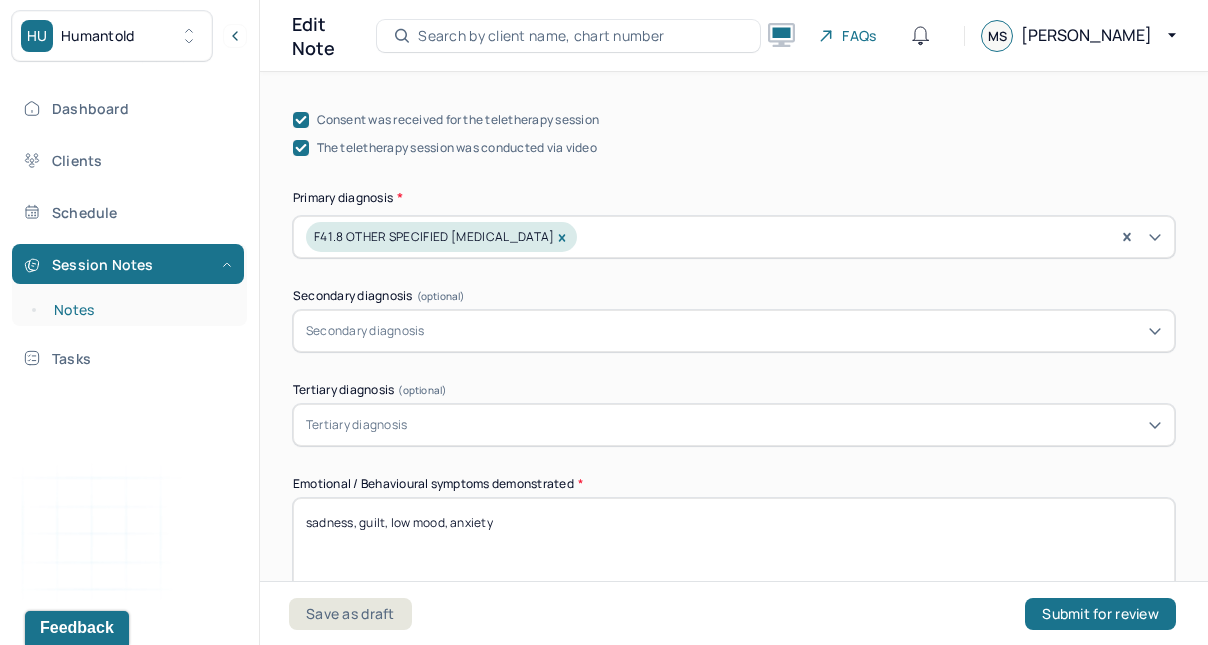 scroll, scrollTop: 831, scrollLeft: 0, axis: vertical 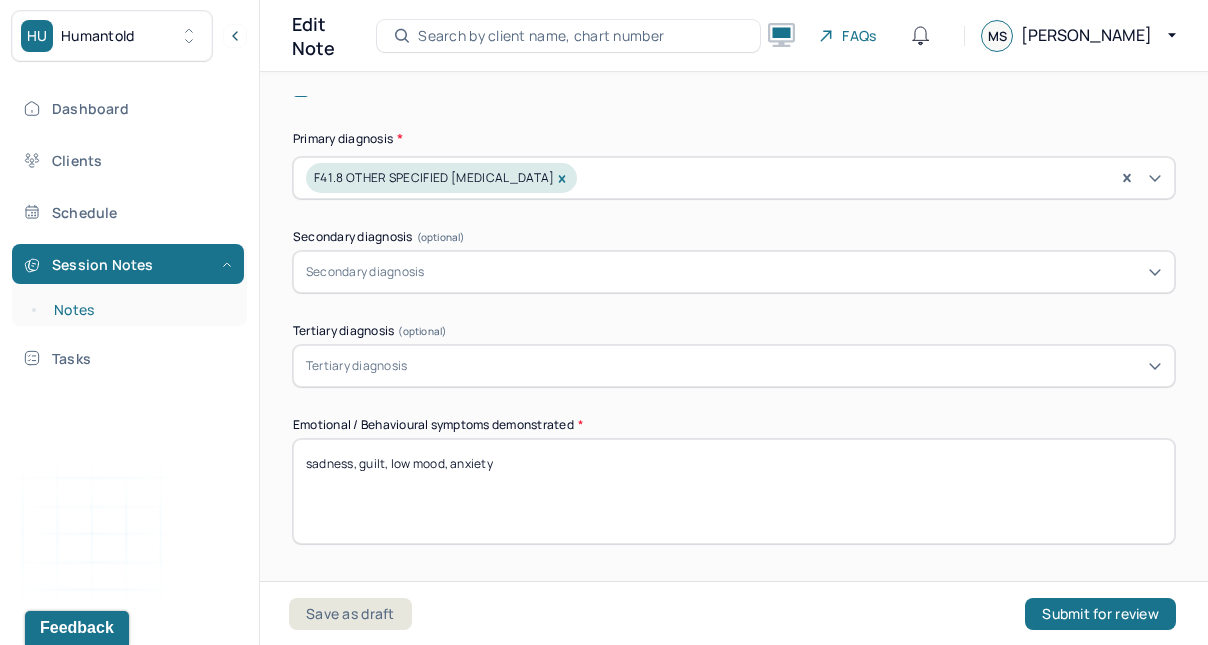 type on "outside" 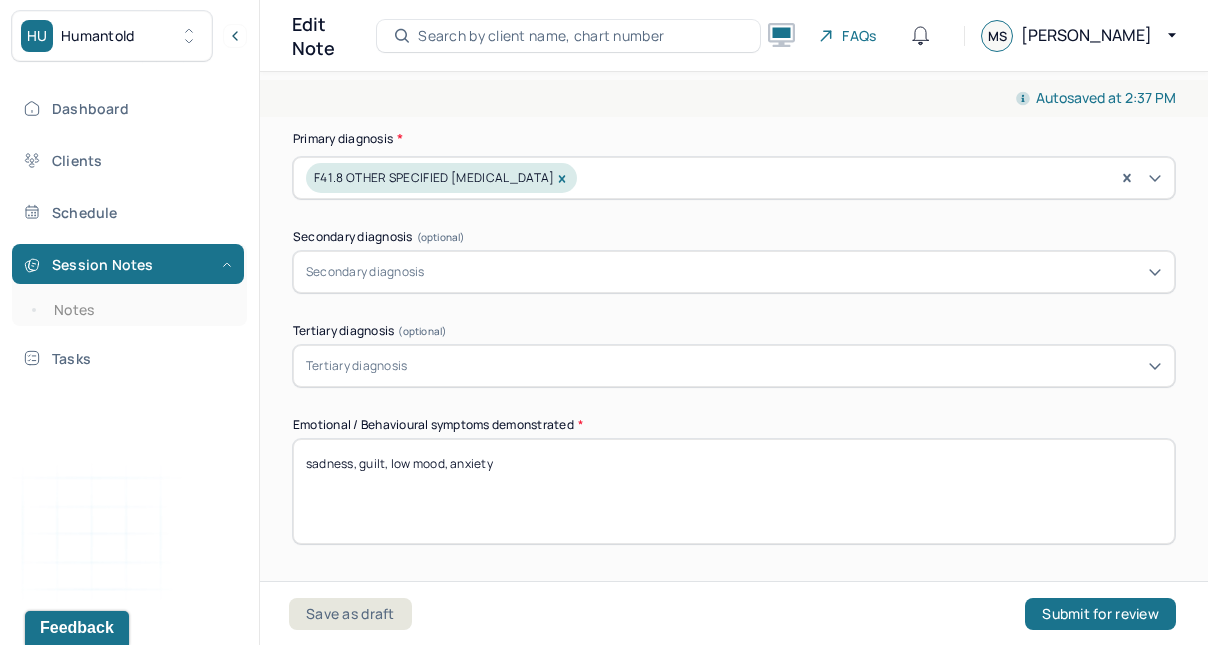 drag, startPoint x: 242, startPoint y: 307, endPoint x: 281, endPoint y: 455, distance: 153.05228 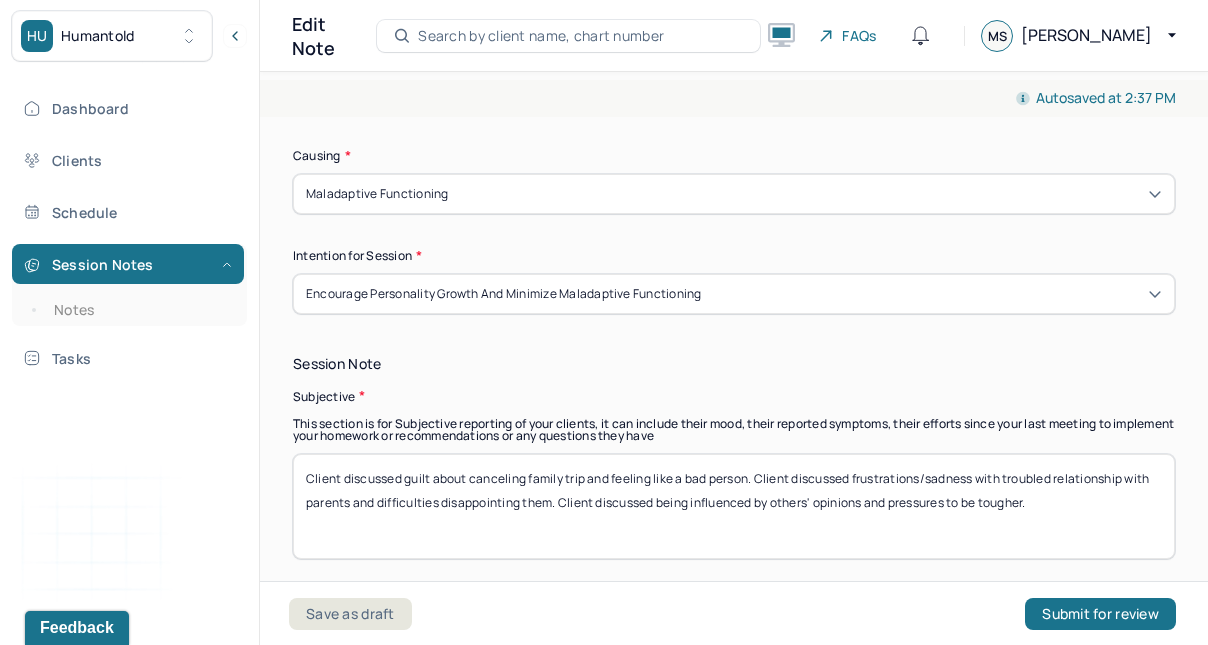 scroll, scrollTop: 1267, scrollLeft: 0, axis: vertical 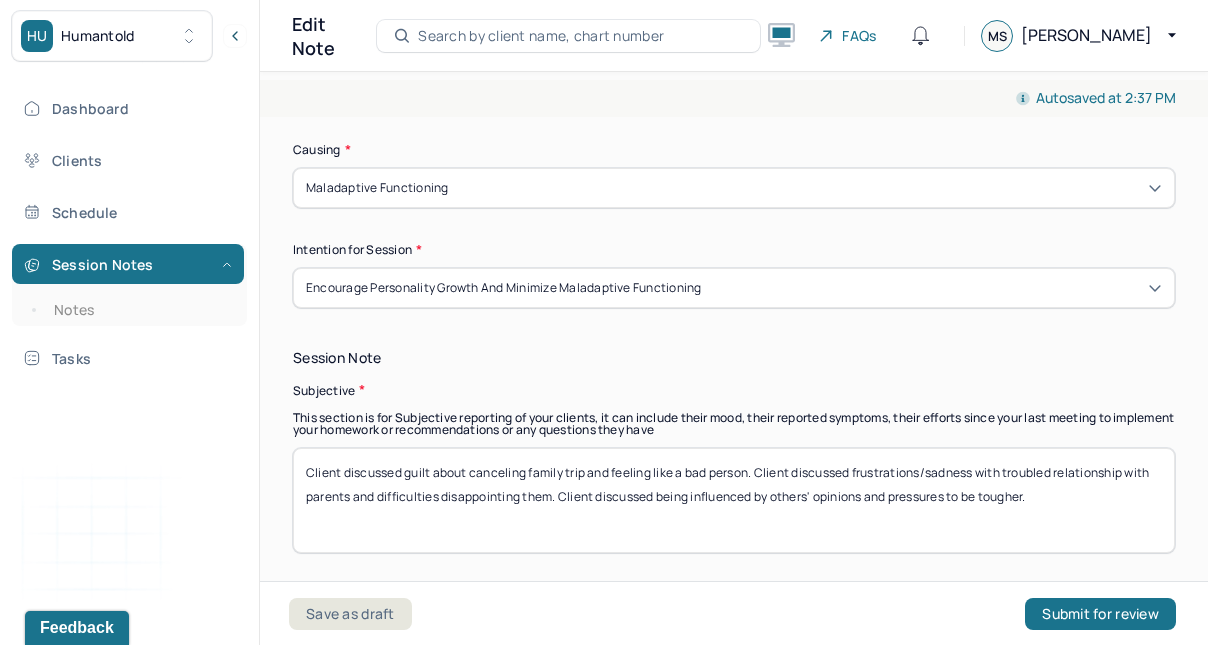 type on "anxiety, frustration, pride" 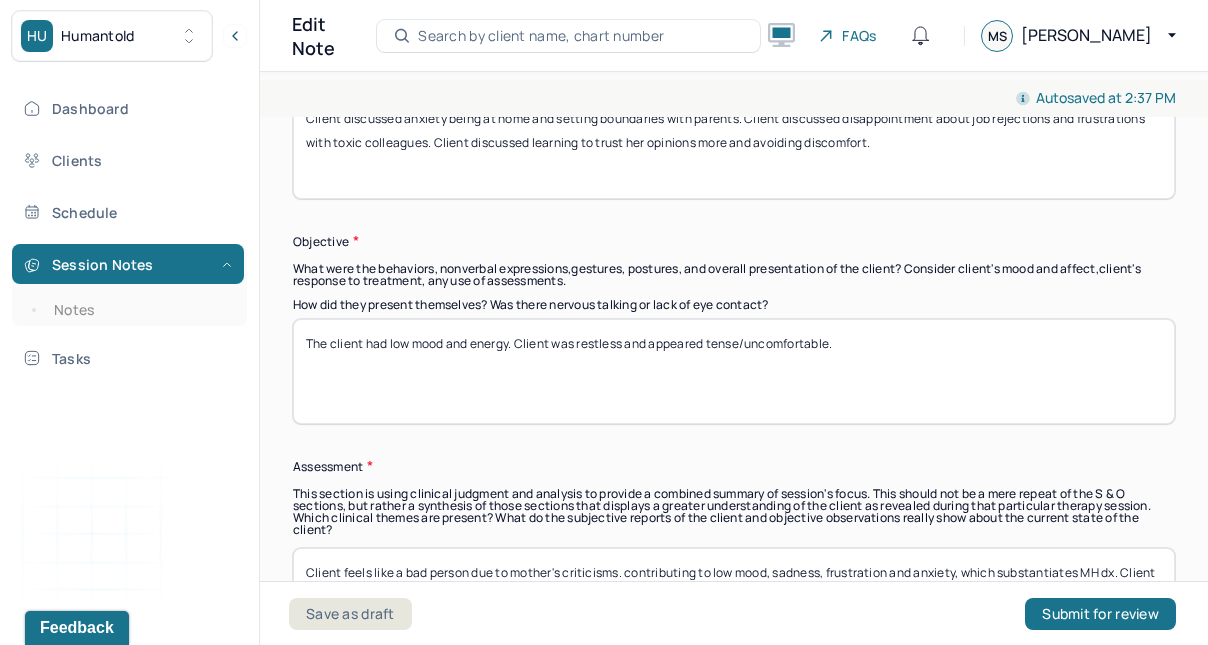 scroll, scrollTop: 1632, scrollLeft: 0, axis: vertical 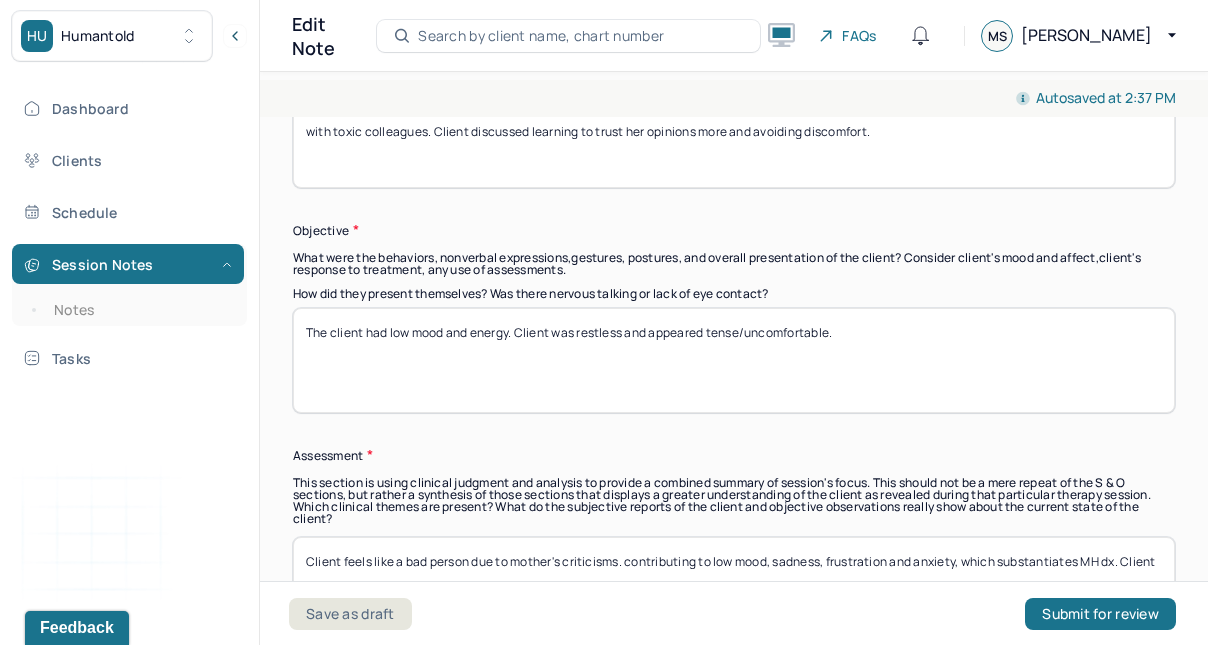 type on "Client discussed anxiety being at home and setting boundaries with parents. Client discussed disappointment about job rejections and frustrations with toxic colleagues. Client discussed learning to trust her opinions more and avoiding discomfort." 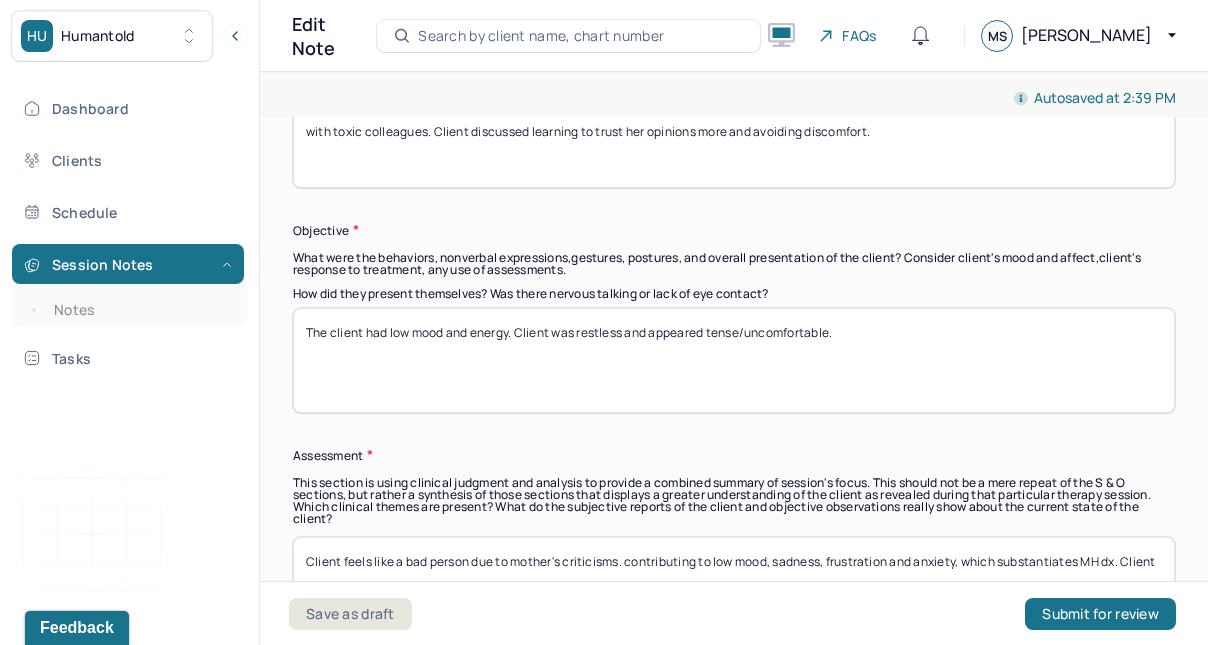 drag, startPoint x: 676, startPoint y: 376, endPoint x: 808, endPoint y: 361, distance: 132.84953 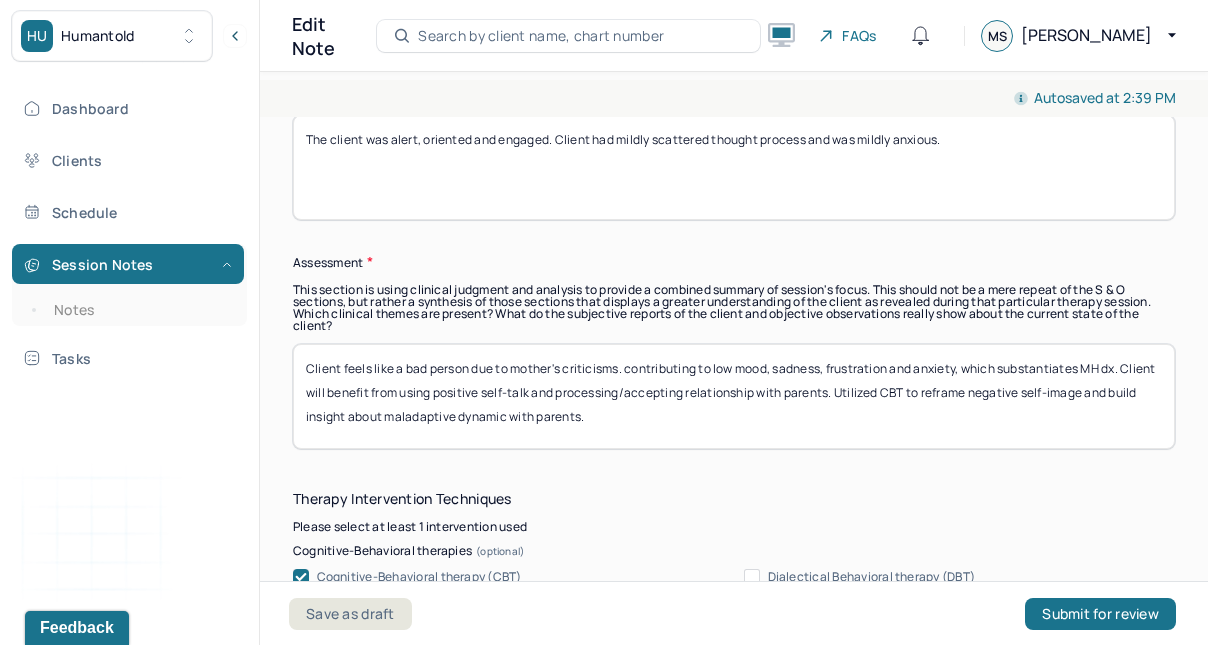 scroll, scrollTop: 1831, scrollLeft: 0, axis: vertical 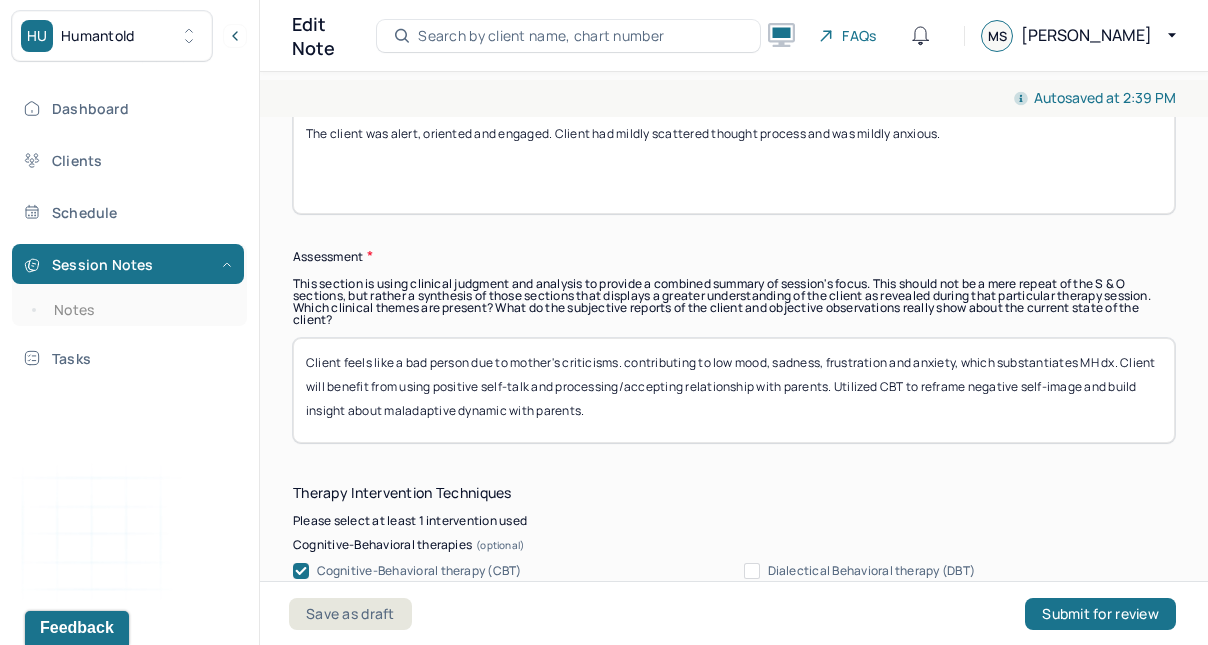 type on "The client was alert, oriented and engaged. Client had mildly scattered thought process and was mildly anxious." 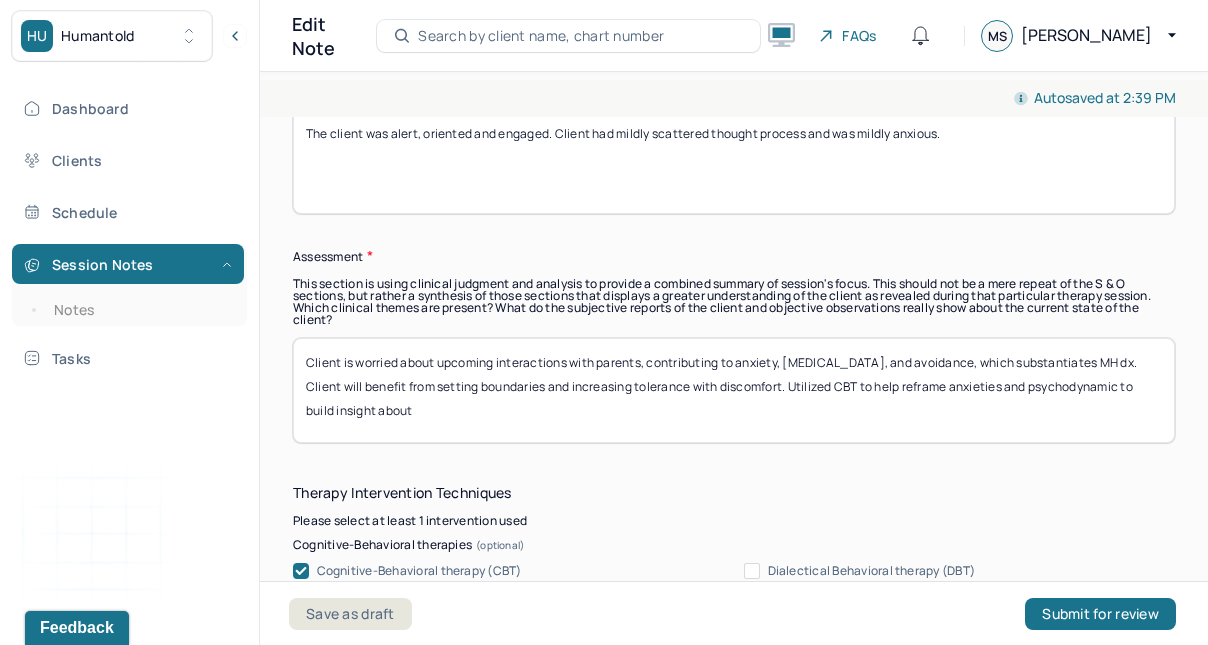 drag, startPoint x: 658, startPoint y: 433, endPoint x: 1025, endPoint y: 409, distance: 367.7839 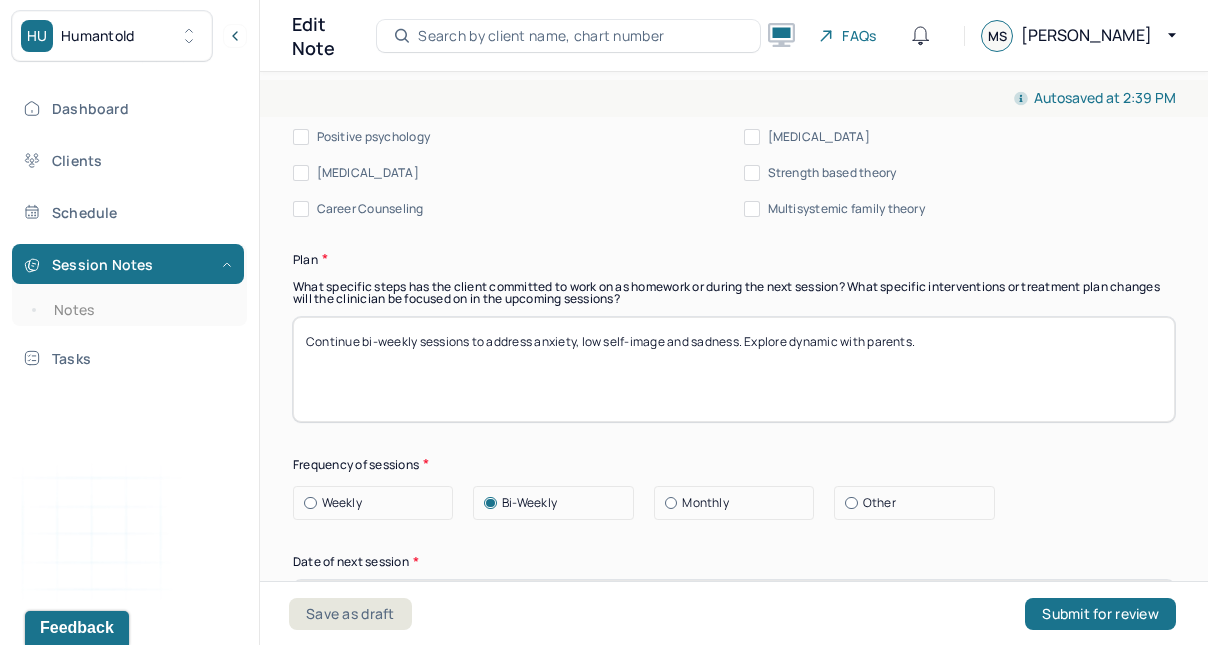 scroll, scrollTop: 2735, scrollLeft: 0, axis: vertical 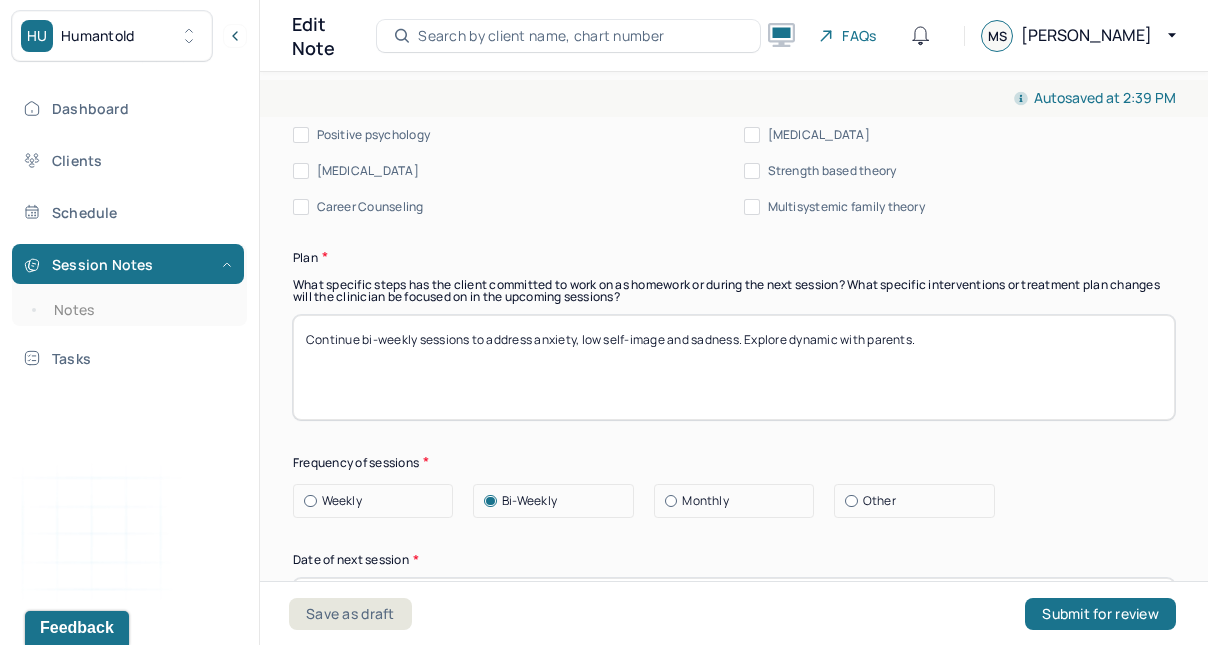 type on "Client is worried about upcoming interactions with parents, contributing to anxiety, [MEDICAL_DATA], and avoidance, which substantiates MH dx. Client will benefit from setting boundaries and increasing tolerance with discomfort. Utilized CBT to help reframe anxieties and validated increased self-awareness and self-confidence." 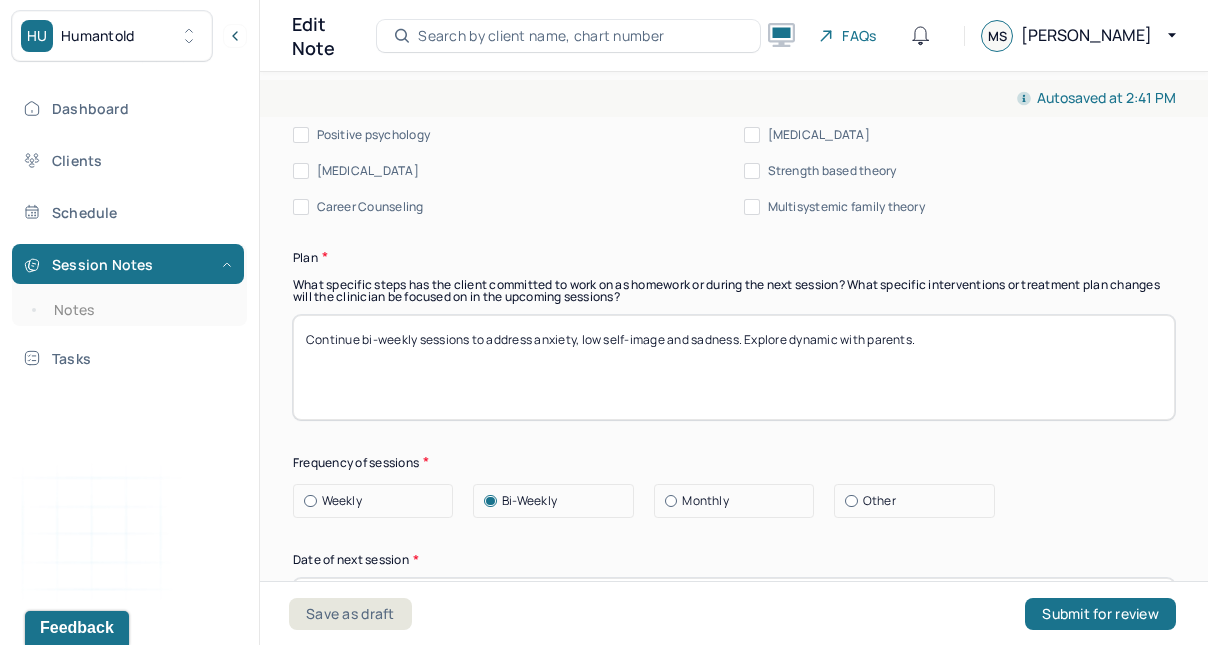 drag, startPoint x: 1008, startPoint y: 405, endPoint x: 957, endPoint y: 343, distance: 80.280754 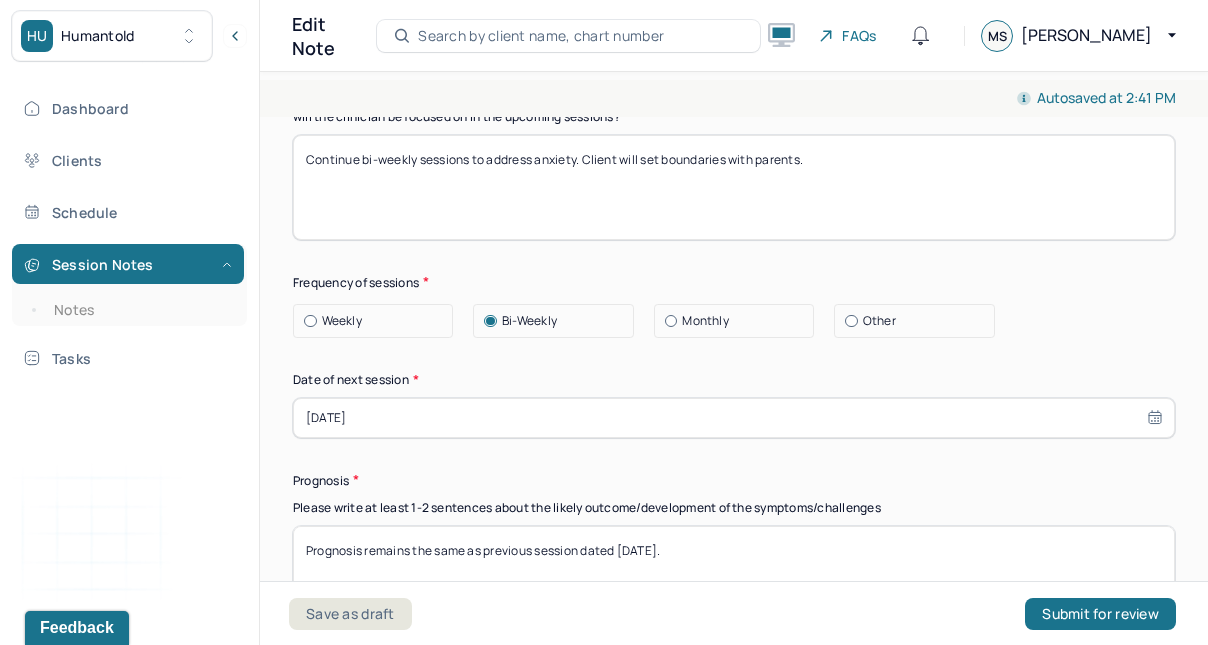 scroll, scrollTop: 2991, scrollLeft: 0, axis: vertical 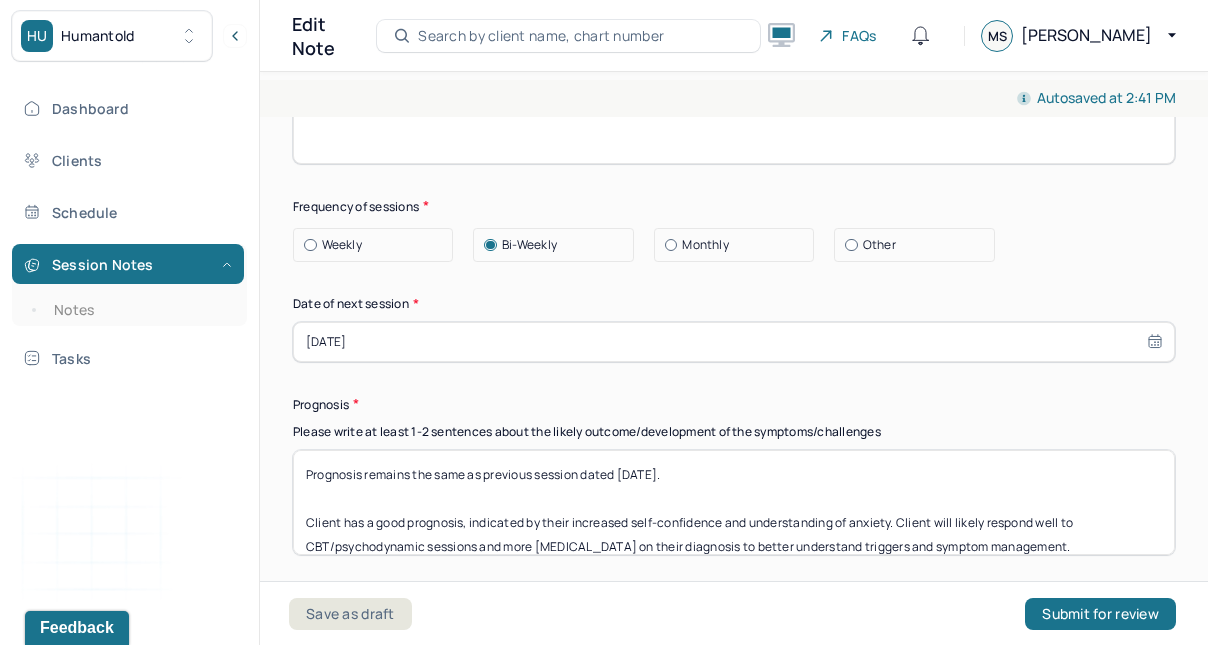 type on "Continue bi-weekly sessions to address anxiety. Client will set boundaries with parents." 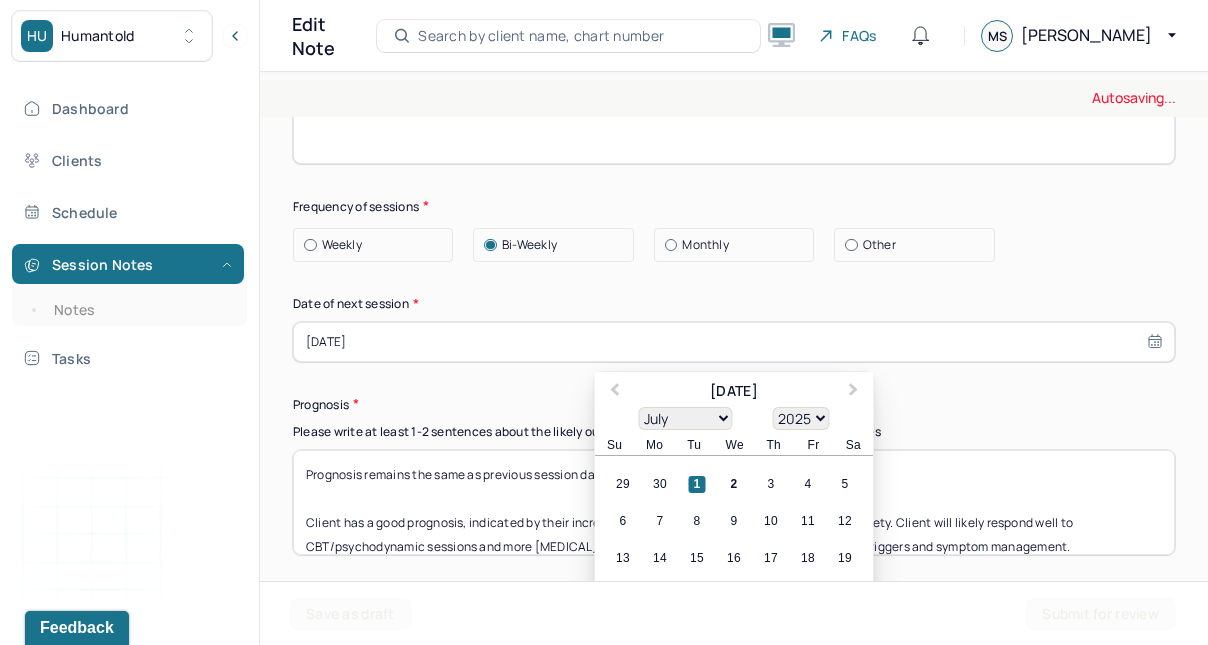 click on "[DATE]" at bounding box center (734, 342) 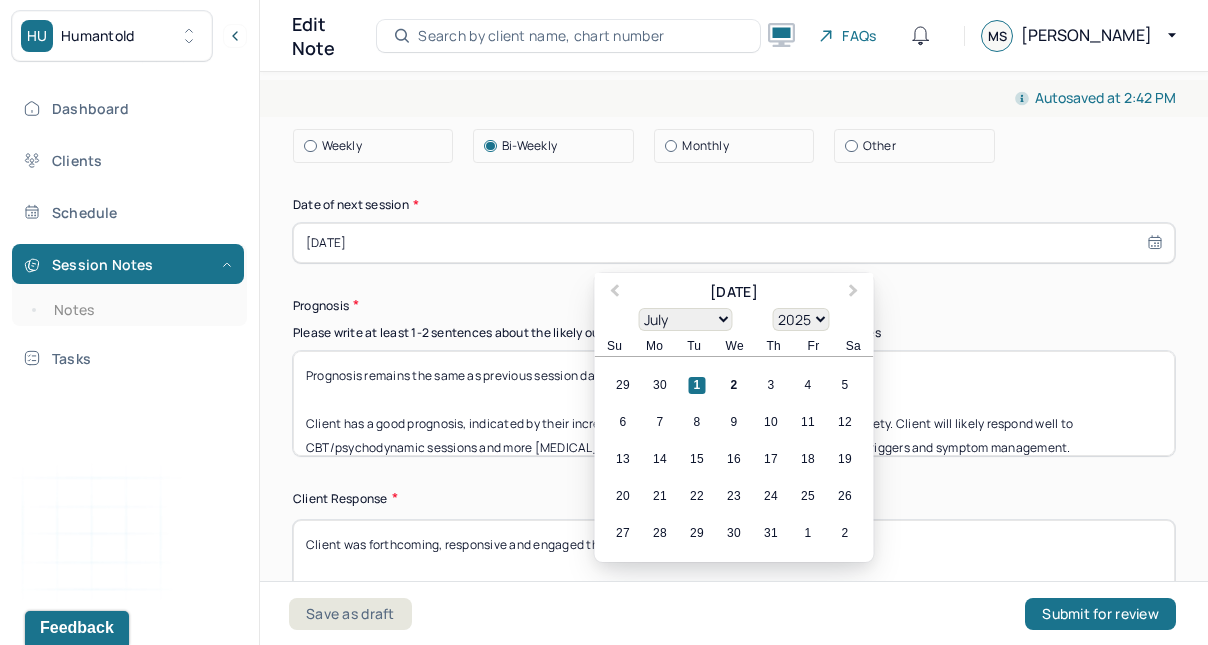 scroll, scrollTop: 3138, scrollLeft: 0, axis: vertical 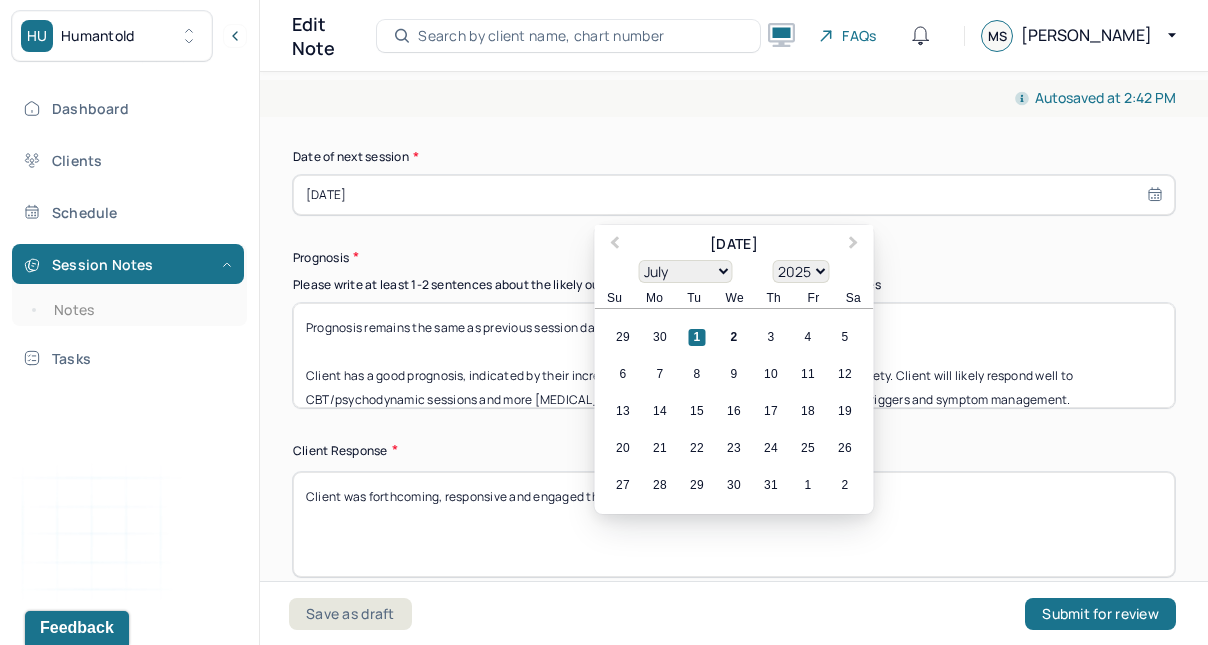 click on "15" at bounding box center (697, 411) 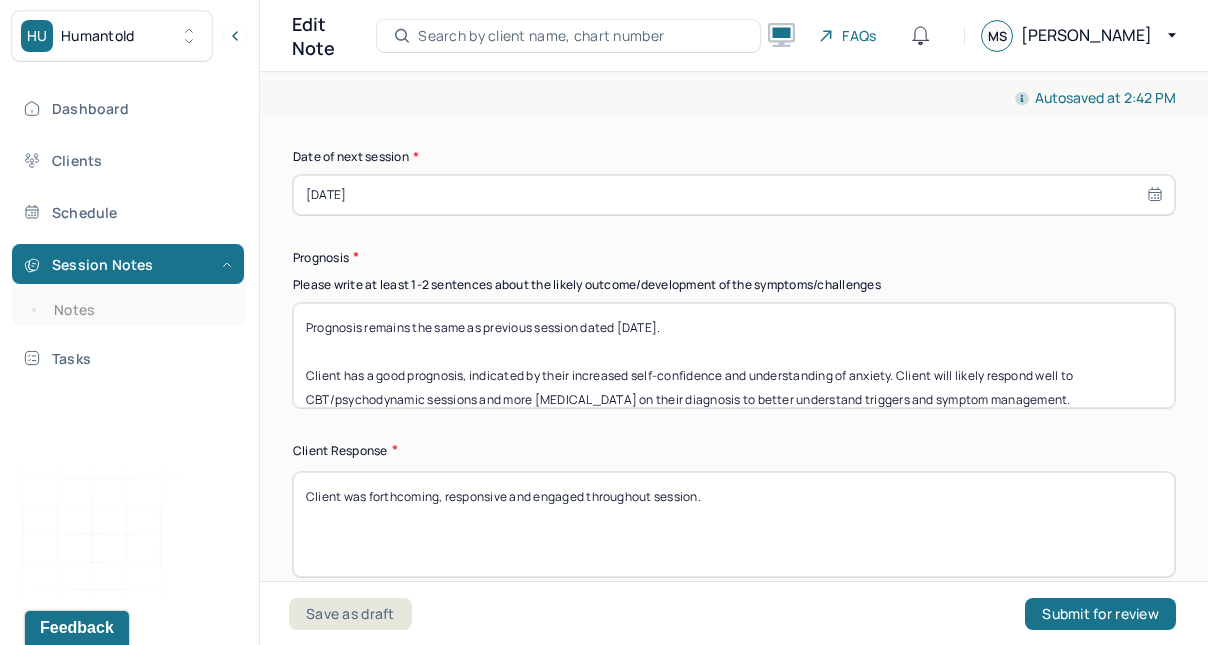 scroll, scrollTop: 16, scrollLeft: 0, axis: vertical 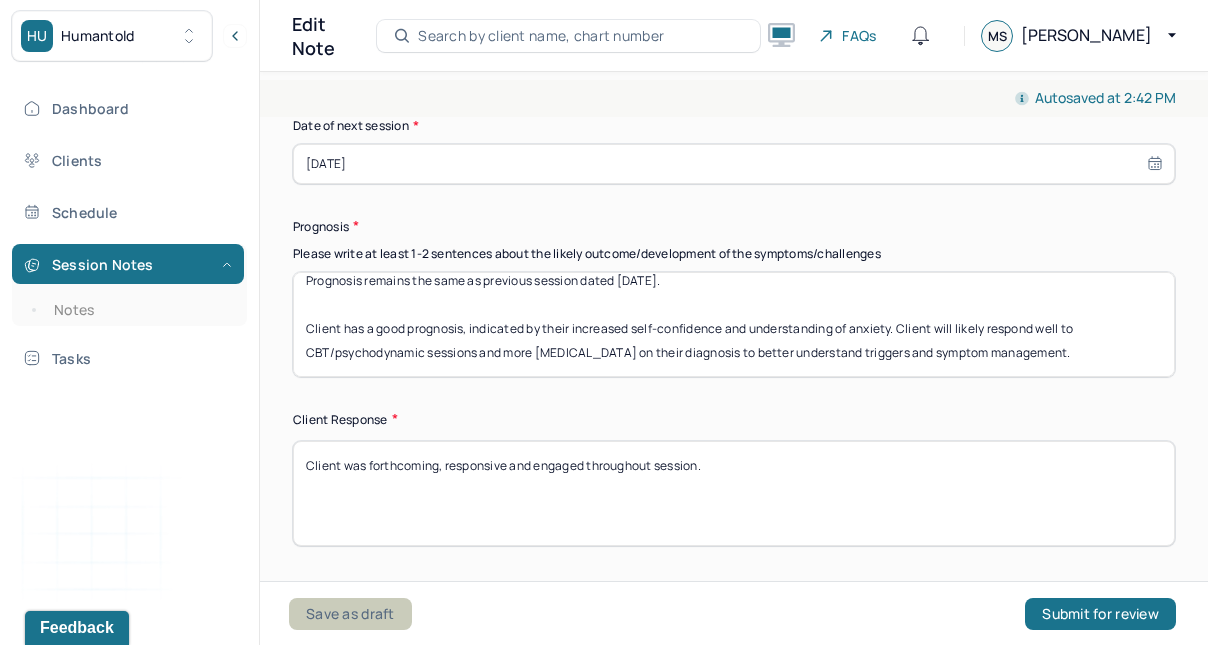 drag, startPoint x: 957, startPoint y: 343, endPoint x: 338, endPoint y: 617, distance: 676.93207 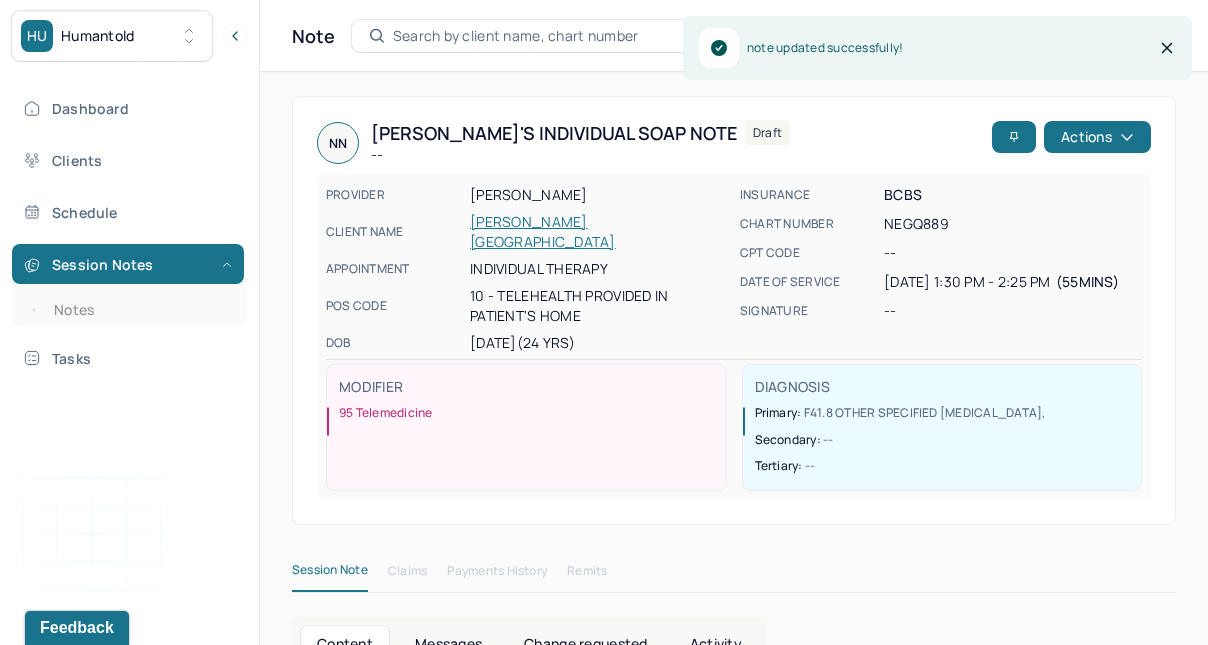 drag, startPoint x: 338, startPoint y: 617, endPoint x: 532, endPoint y: 224, distance: 438.27502 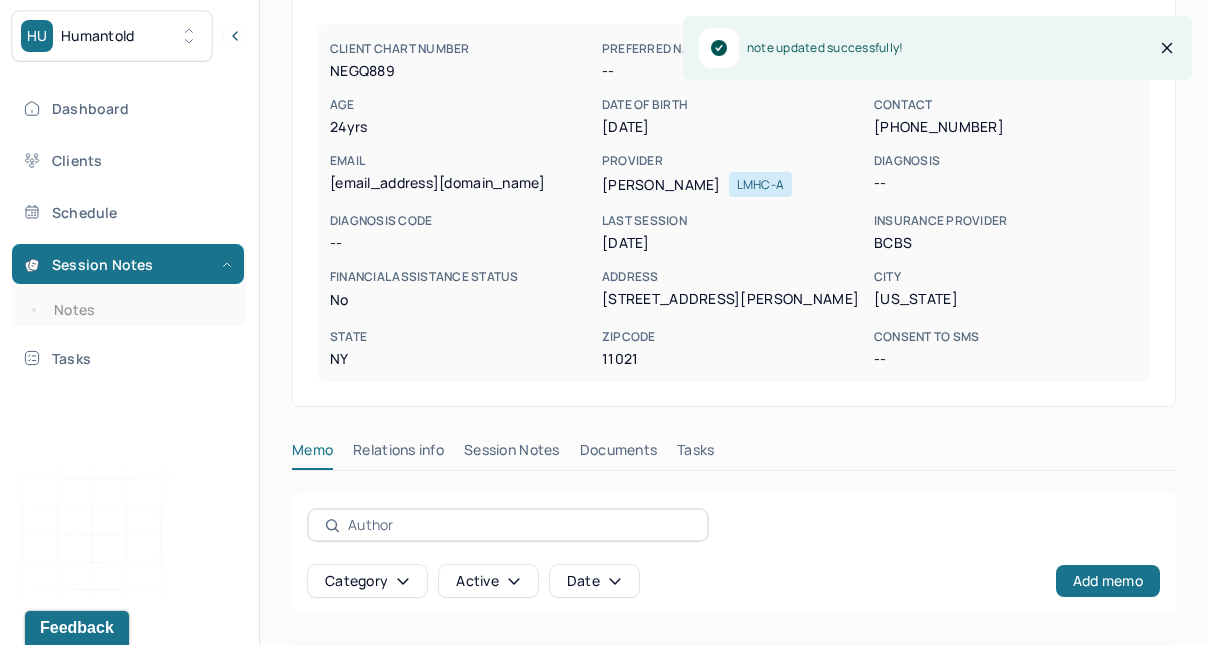 scroll, scrollTop: 184, scrollLeft: 0, axis: vertical 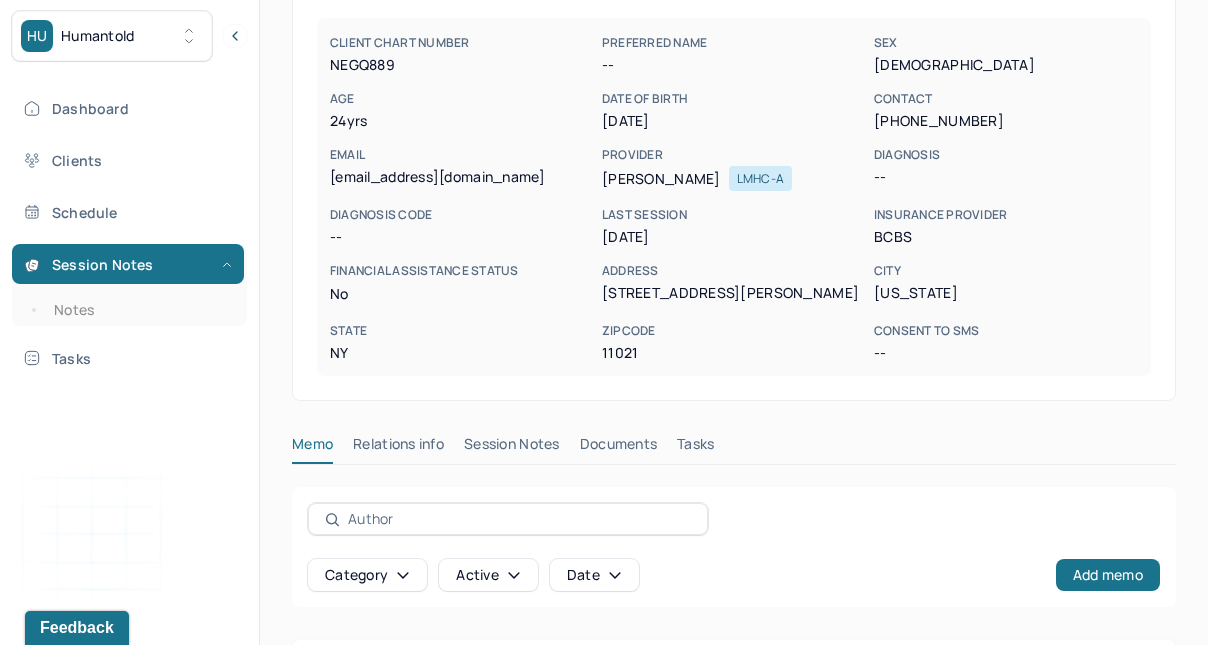 click on "Session Notes" at bounding box center (512, 448) 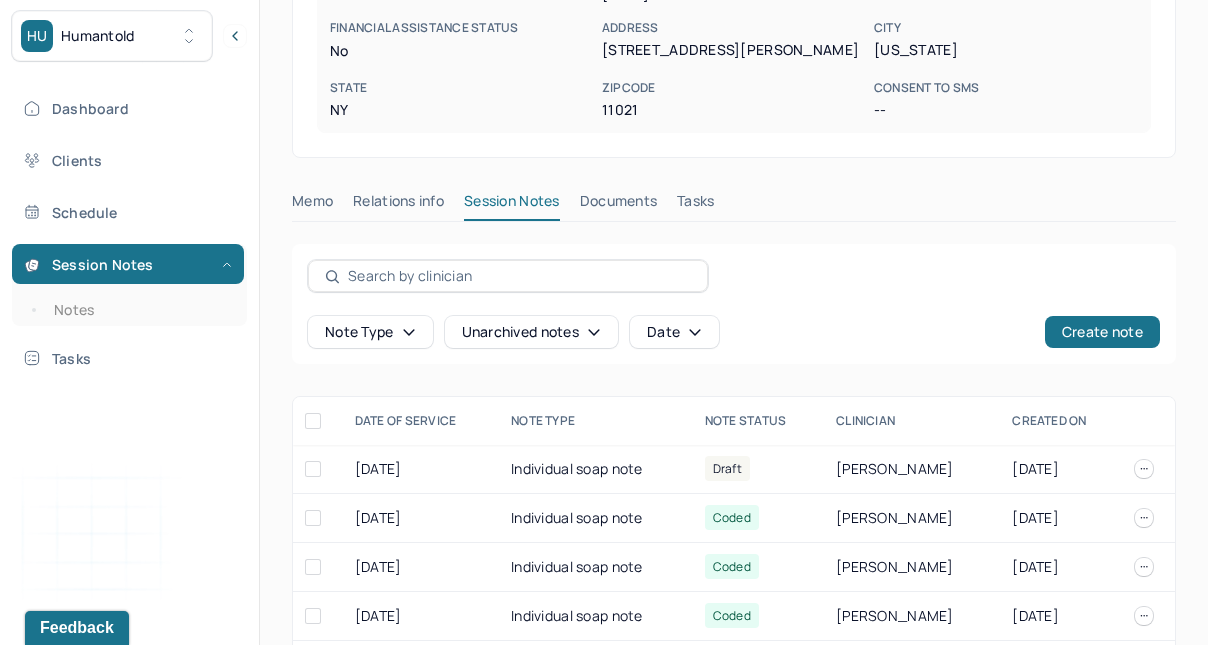 scroll, scrollTop: 429, scrollLeft: 0, axis: vertical 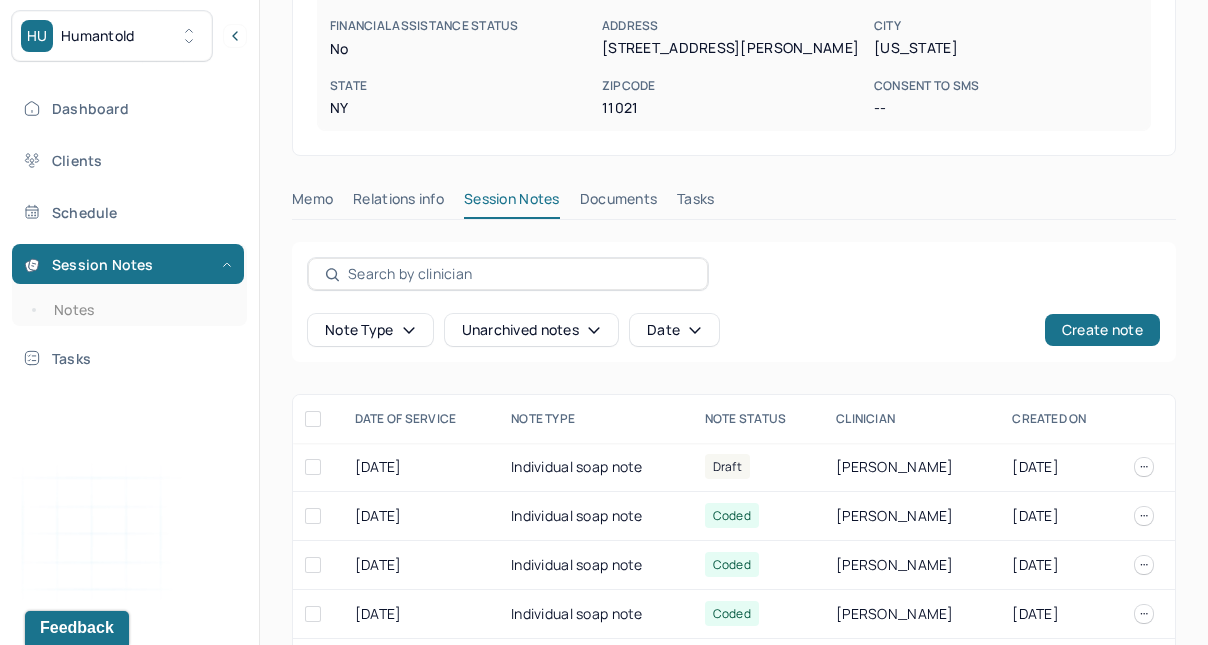click on "[DATE]" at bounding box center [421, 467] 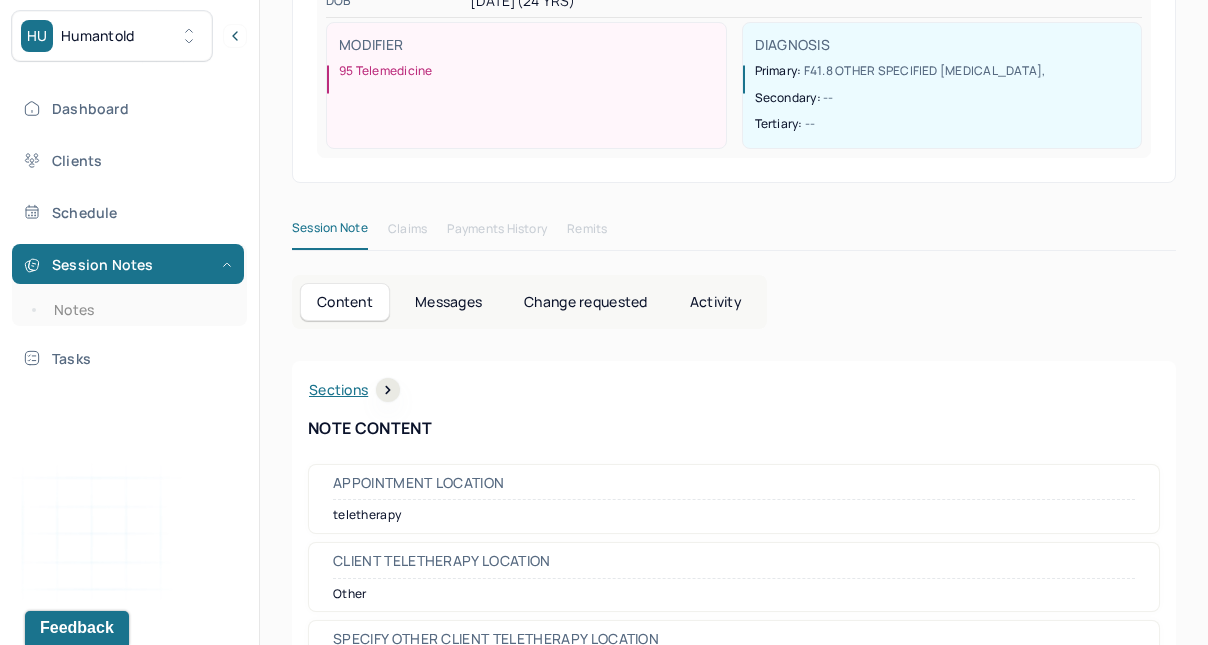 scroll, scrollTop: 0, scrollLeft: 0, axis: both 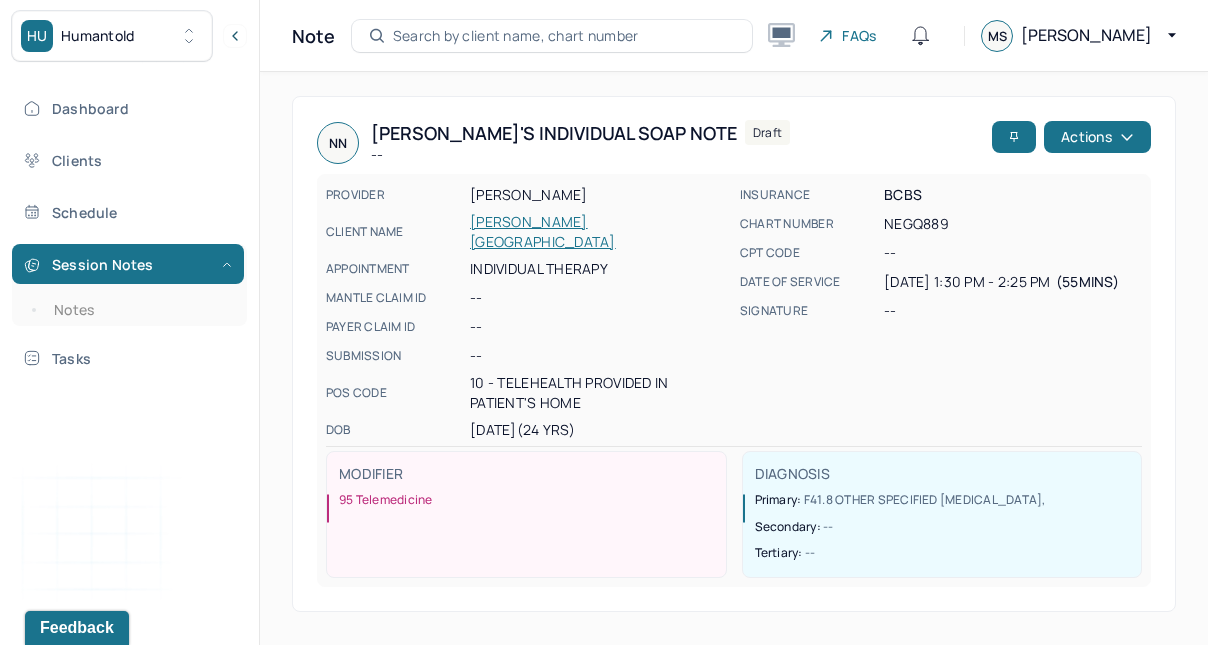 click on "Actions" at bounding box center (1097, 137) 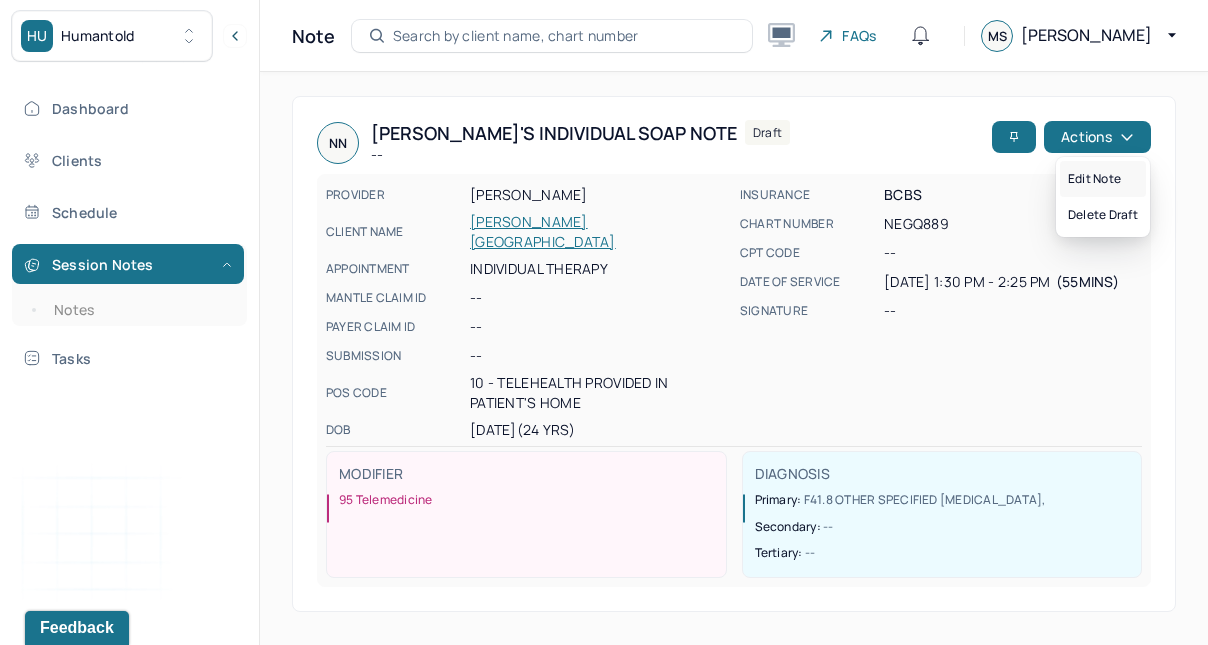click on "Edit note" at bounding box center [1103, 179] 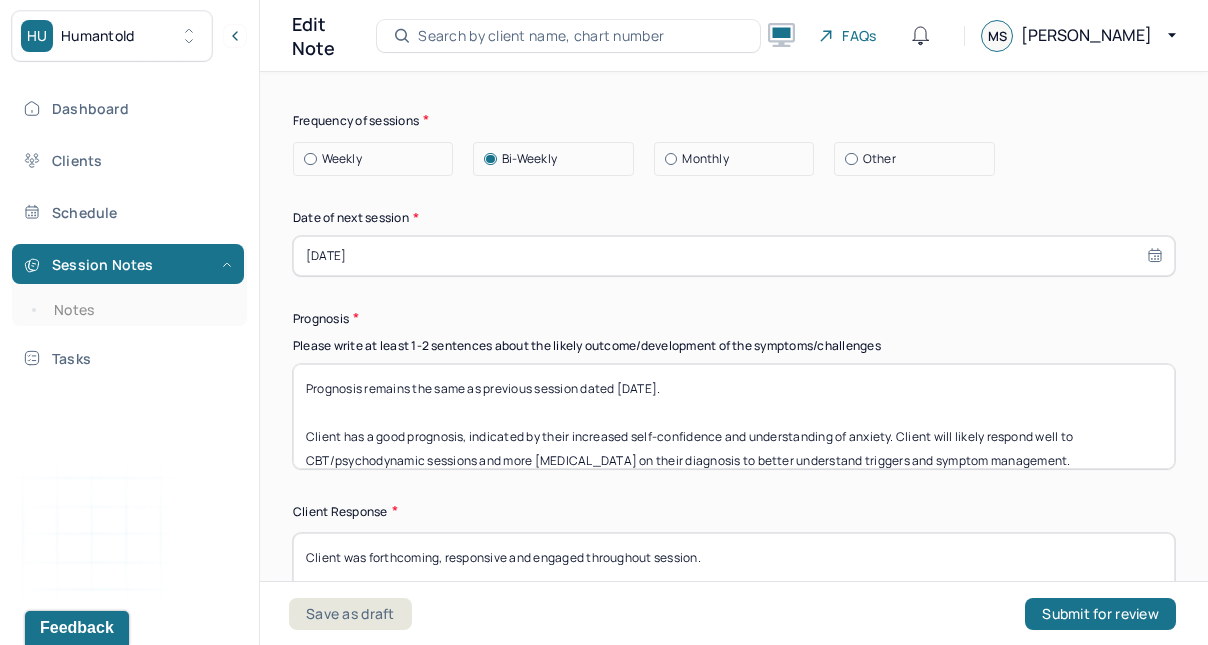 scroll, scrollTop: 3090, scrollLeft: 0, axis: vertical 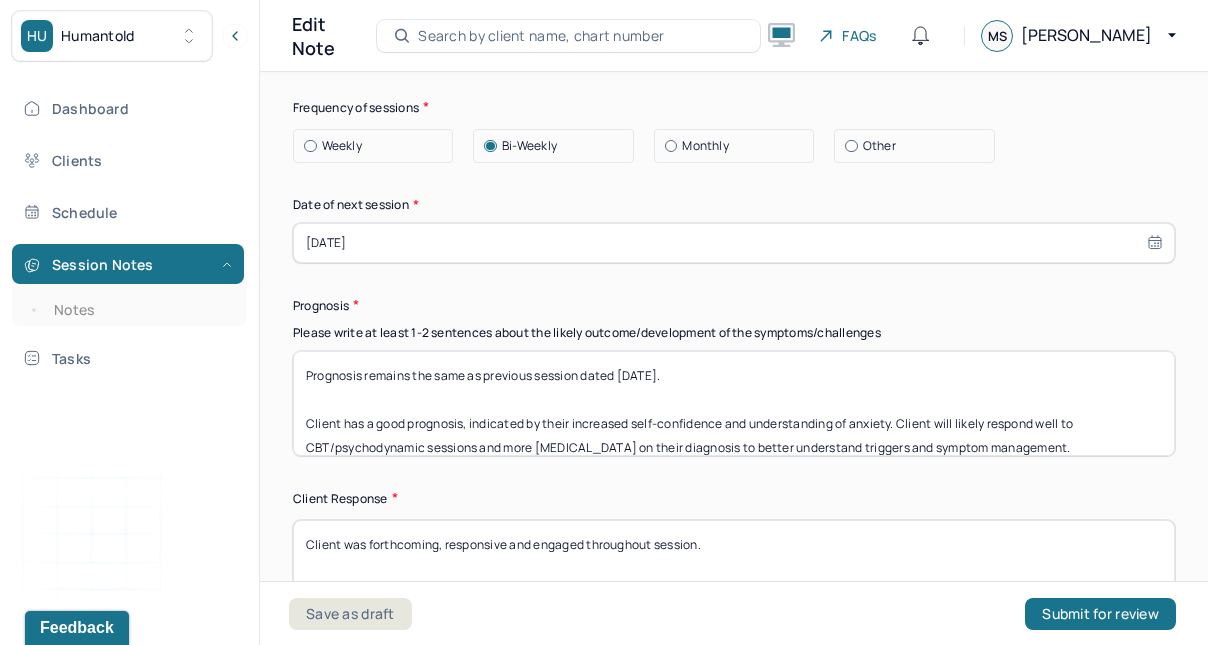 click on "Prognosis remains the same as previous session dated [DATE].
Client has a good prognosis, indicated by their increased self-confidence and understanding of anxiety. Client will likely respond well to CBT/psychodynamic sessions and more [MEDICAL_DATA] on their diagnosis to better understand triggers and symptom management." at bounding box center (734, 403) 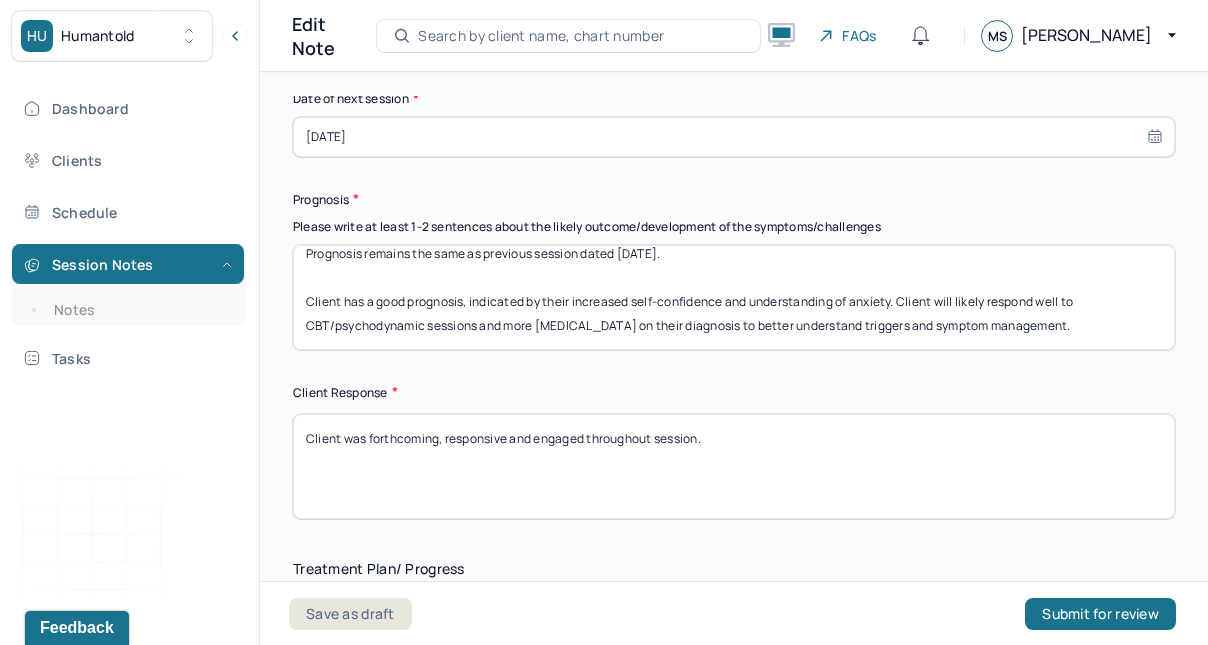scroll, scrollTop: 3203, scrollLeft: 0, axis: vertical 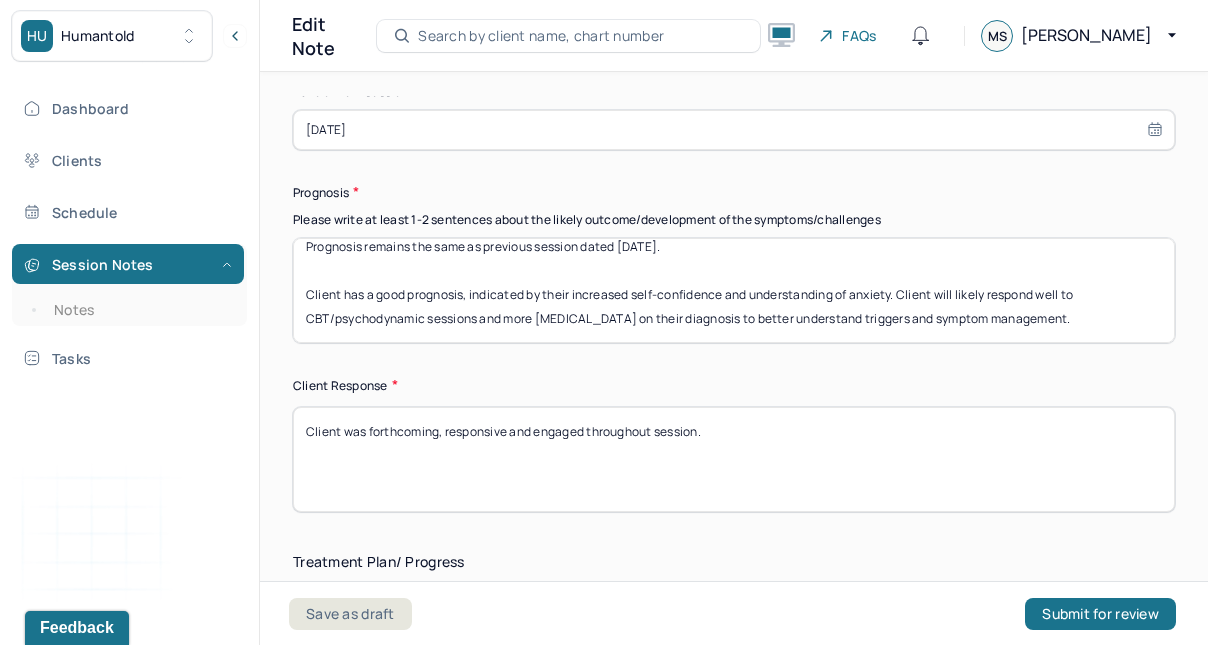 type on "Prognosis remains the same as previous session dated [DATE].
Client has a good prognosis, indicated by their increased self-confidence and understanding of anxiety. Client will likely respond well to CBT/psychodynamic sessions and more [MEDICAL_DATA] on their diagnosis to better understand triggers and symptom management." 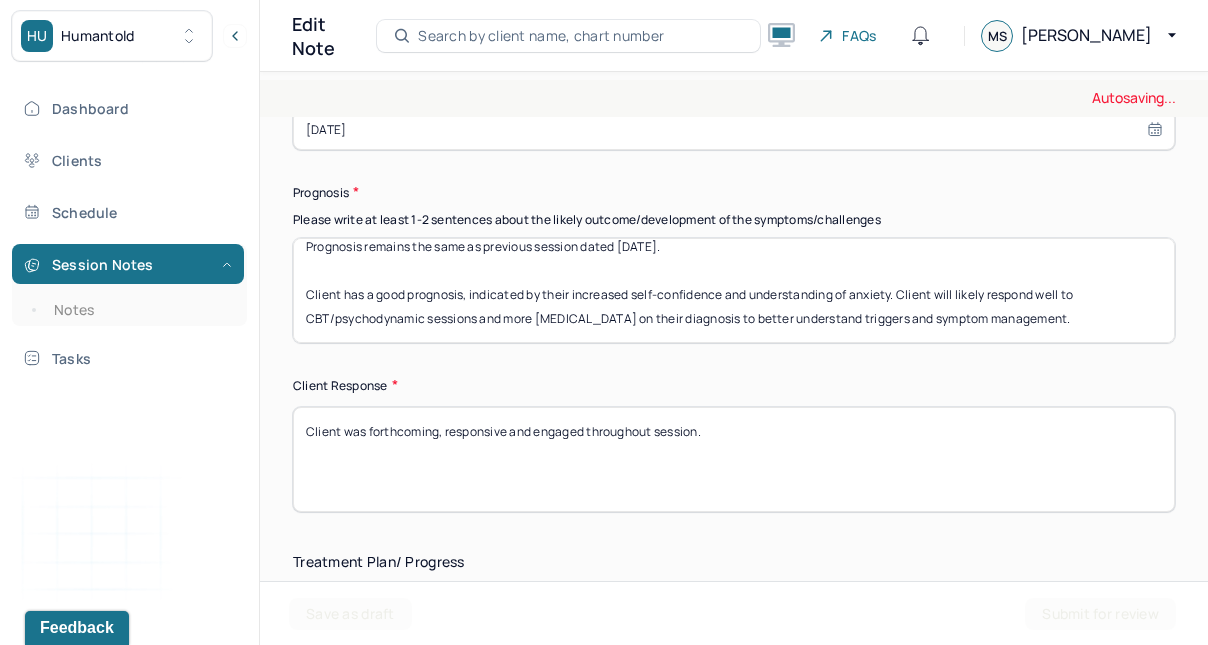 click on "Client was forthcoming, responsive and engaged throughout session." at bounding box center [734, 459] 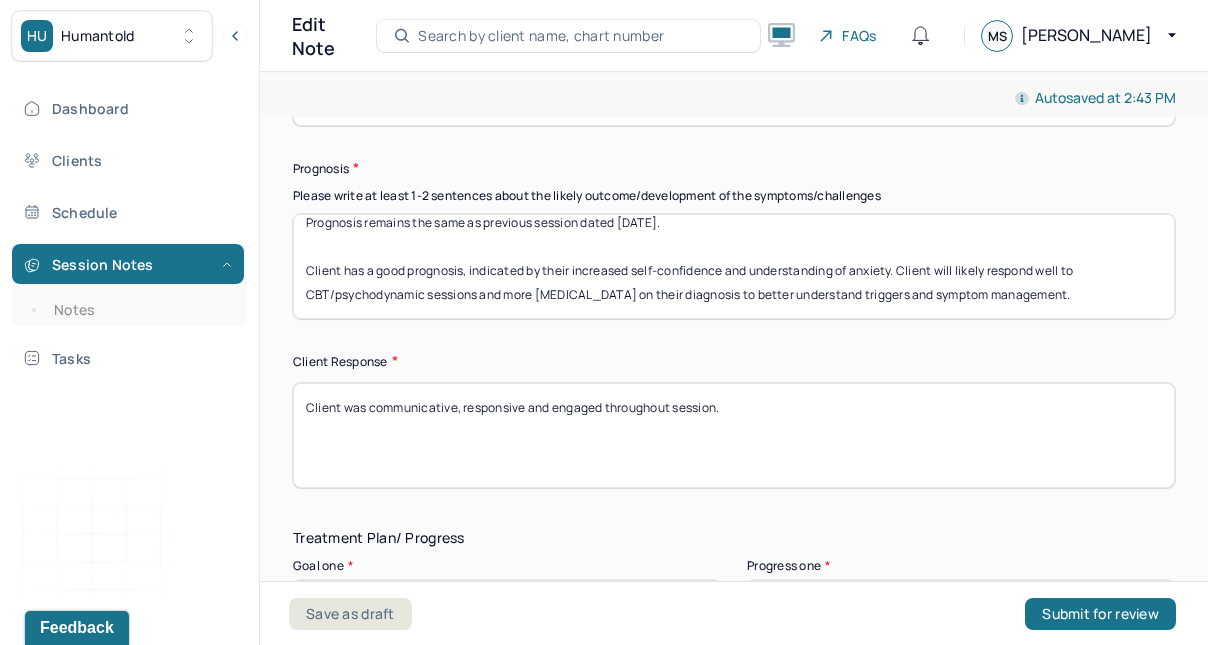 scroll, scrollTop: 3252, scrollLeft: 0, axis: vertical 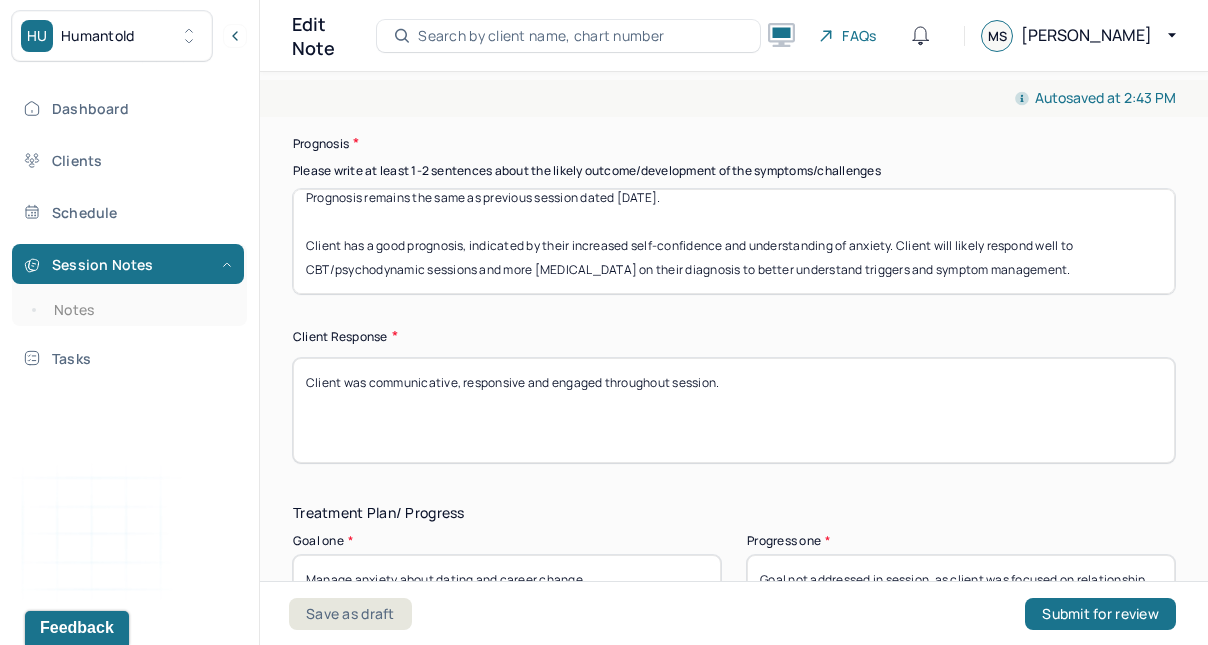 drag, startPoint x: 532, startPoint y: 224, endPoint x: 572, endPoint y: 381, distance: 162.01543 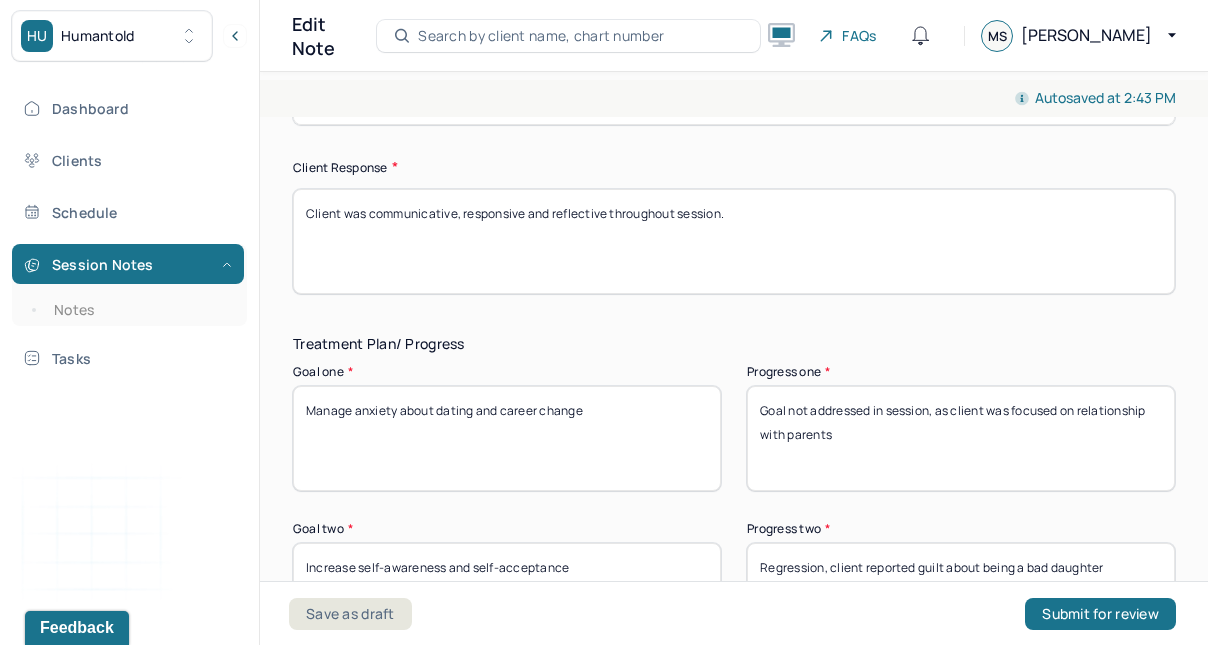 scroll, scrollTop: 3427, scrollLeft: 0, axis: vertical 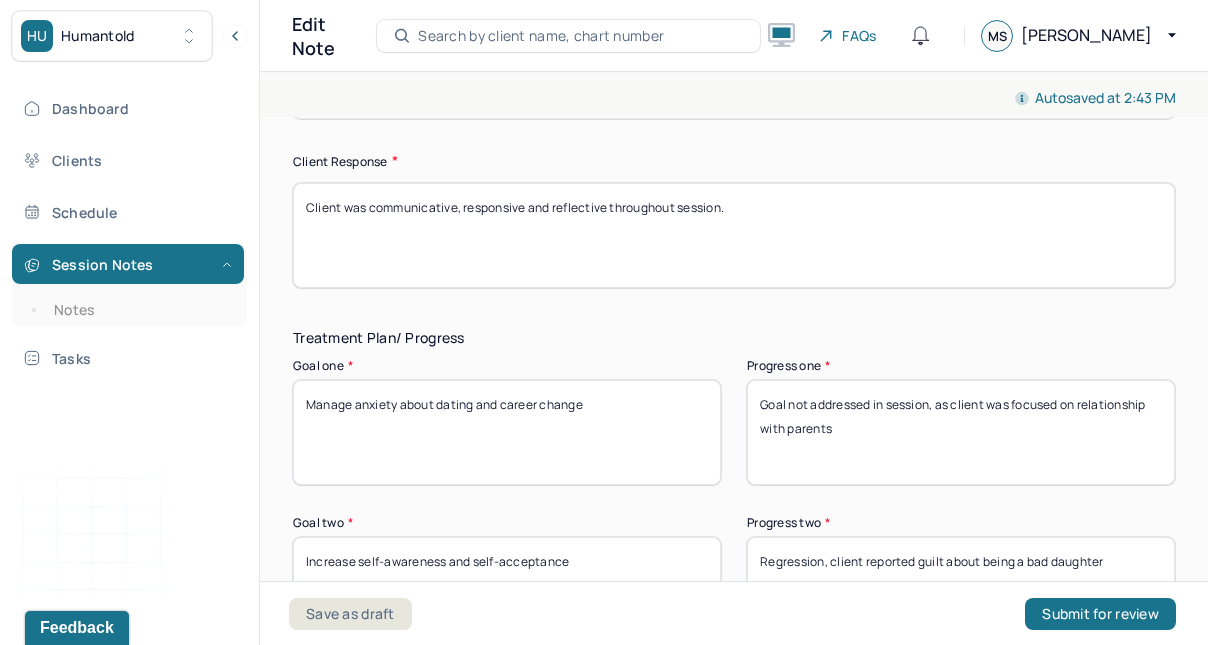 type on "Client was communicative, responsive and reflective throughout session." 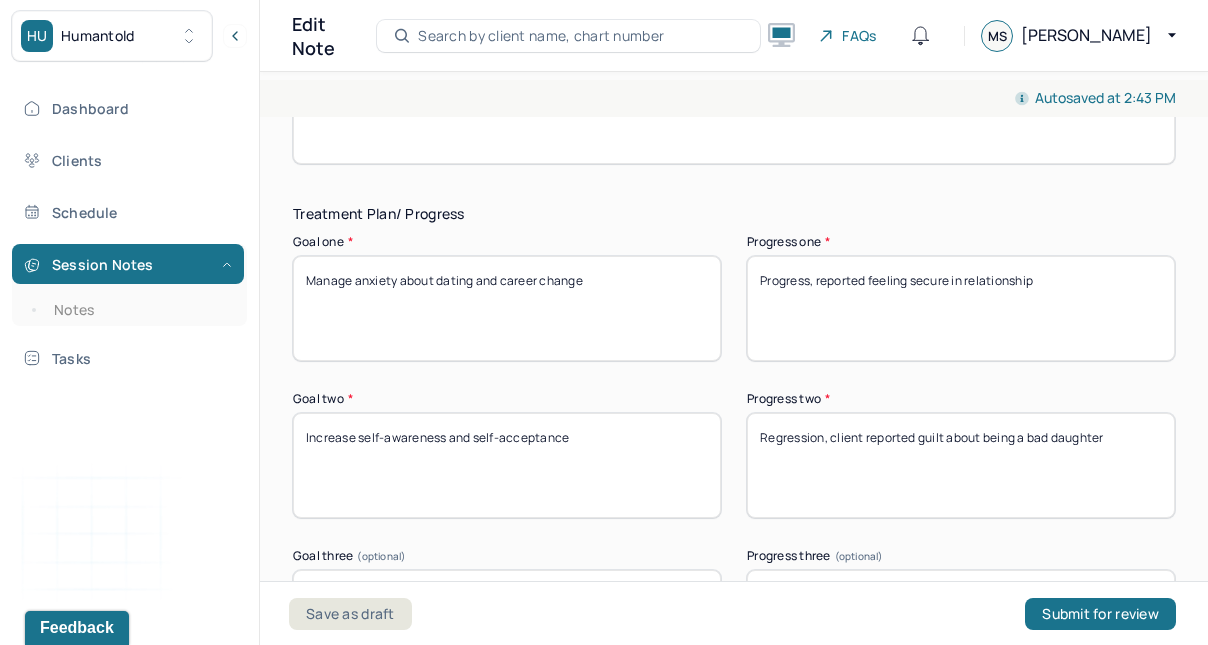 scroll, scrollTop: 3591, scrollLeft: 0, axis: vertical 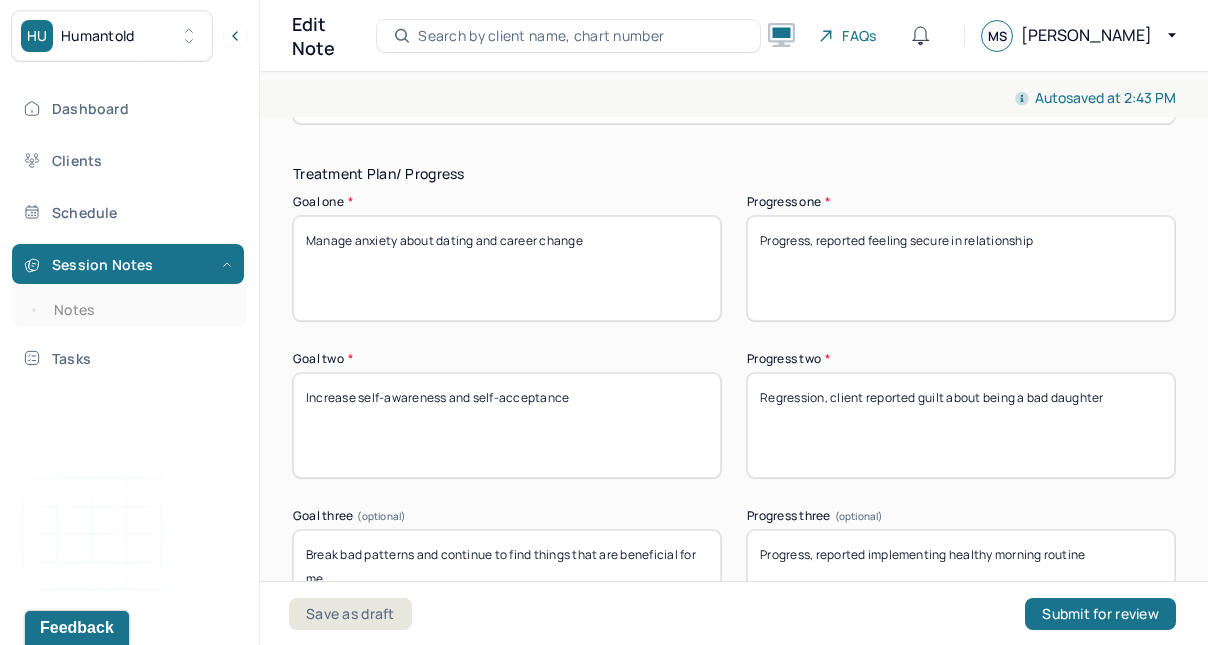 type on "Progress, reported feeling secure in relationship" 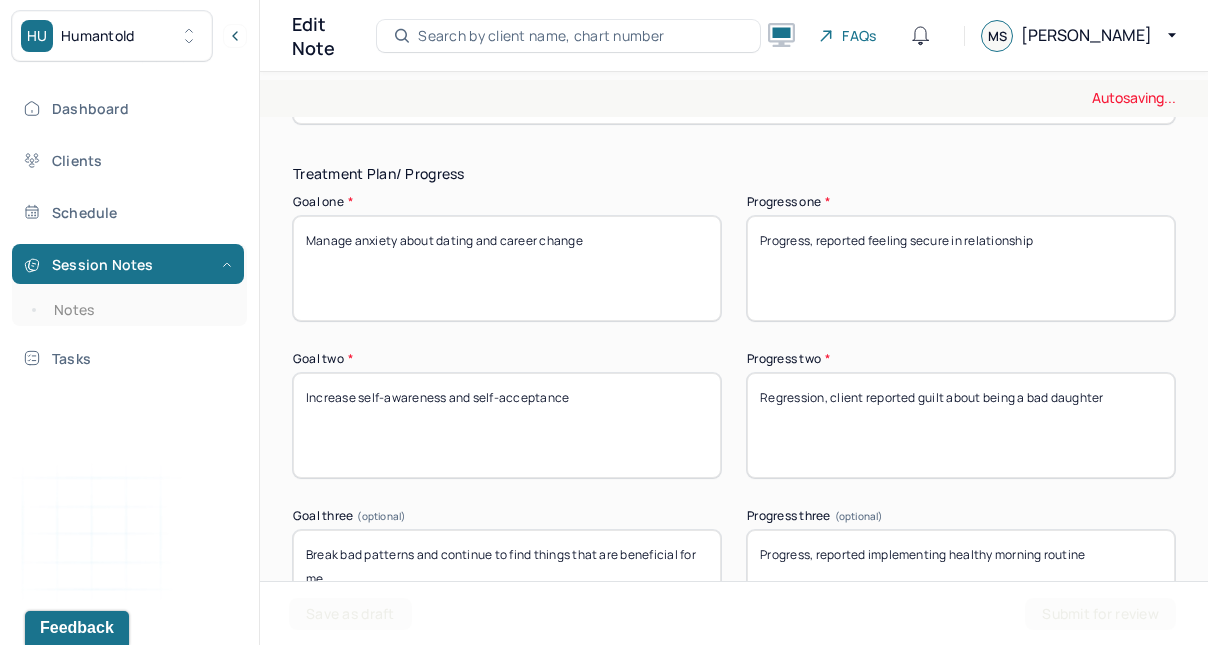 click on "Regression, client reported guilt about being a bad daughter" at bounding box center [961, 425] 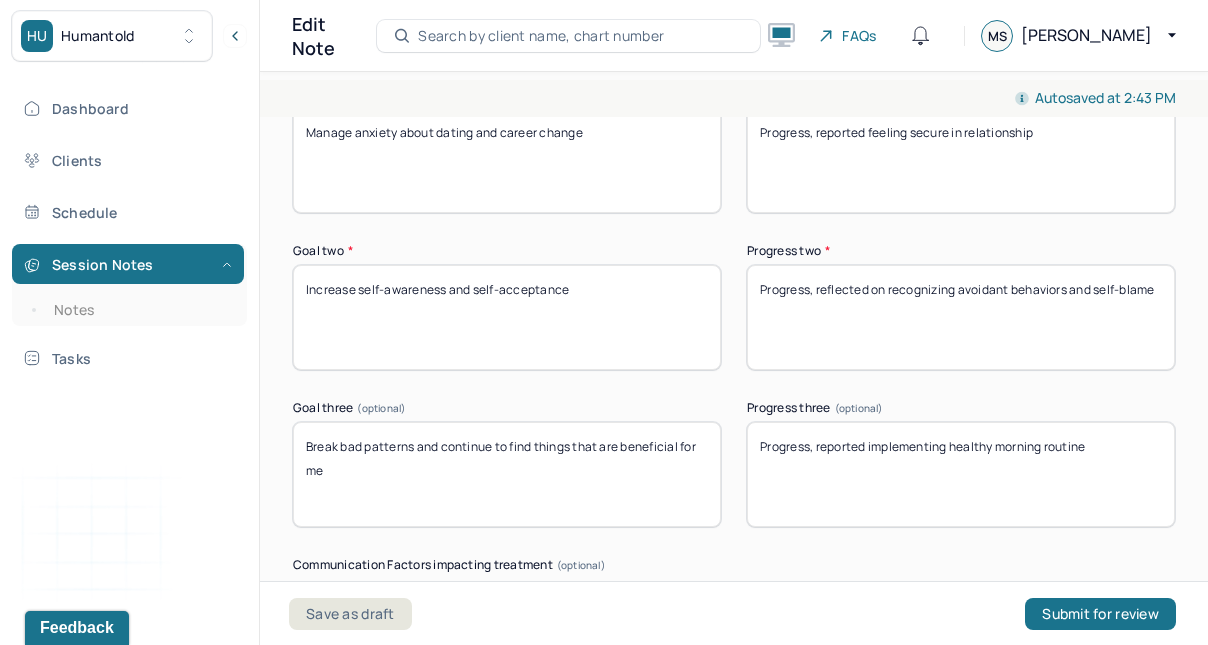 scroll, scrollTop: 3726, scrollLeft: 0, axis: vertical 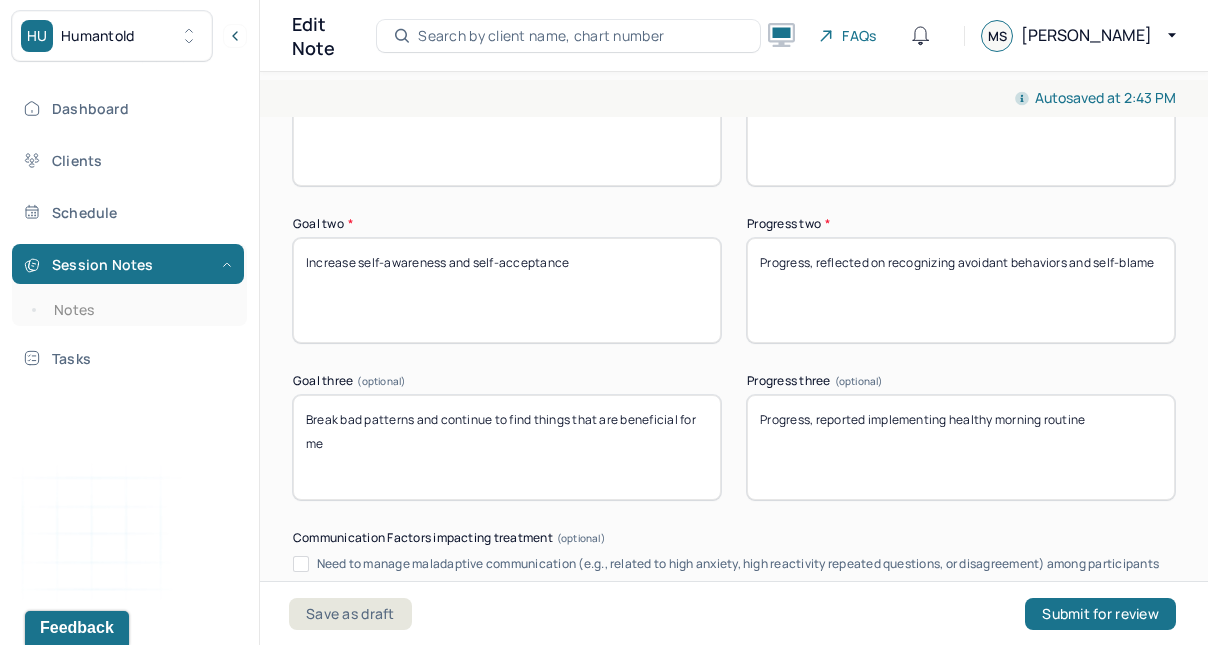 type on "Progress, reflected on recognizing avoidant behaviors and self-blame" 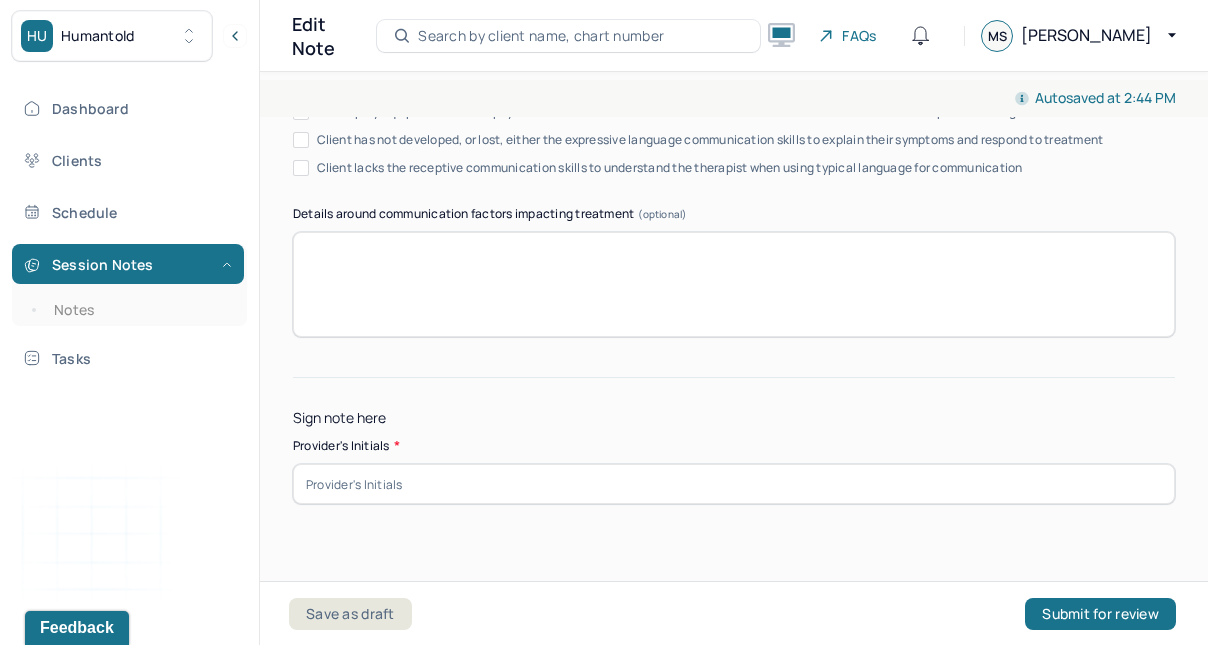 scroll, scrollTop: 4306, scrollLeft: 0, axis: vertical 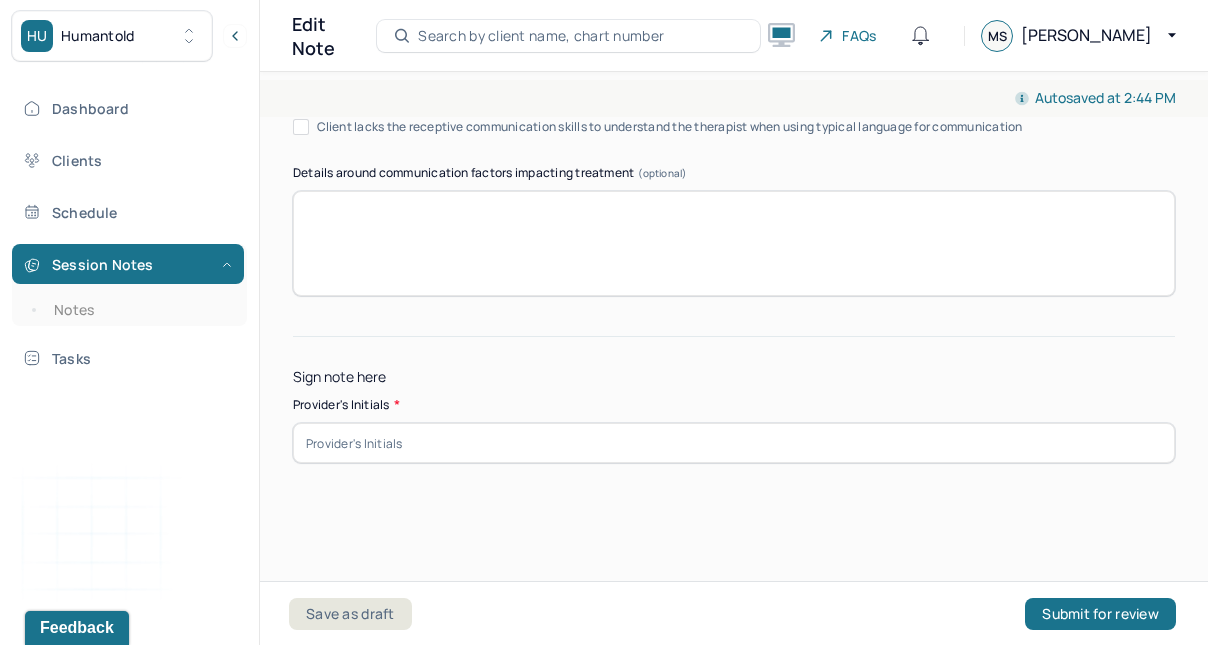 type on "Progress, reported continuing healthy habits" 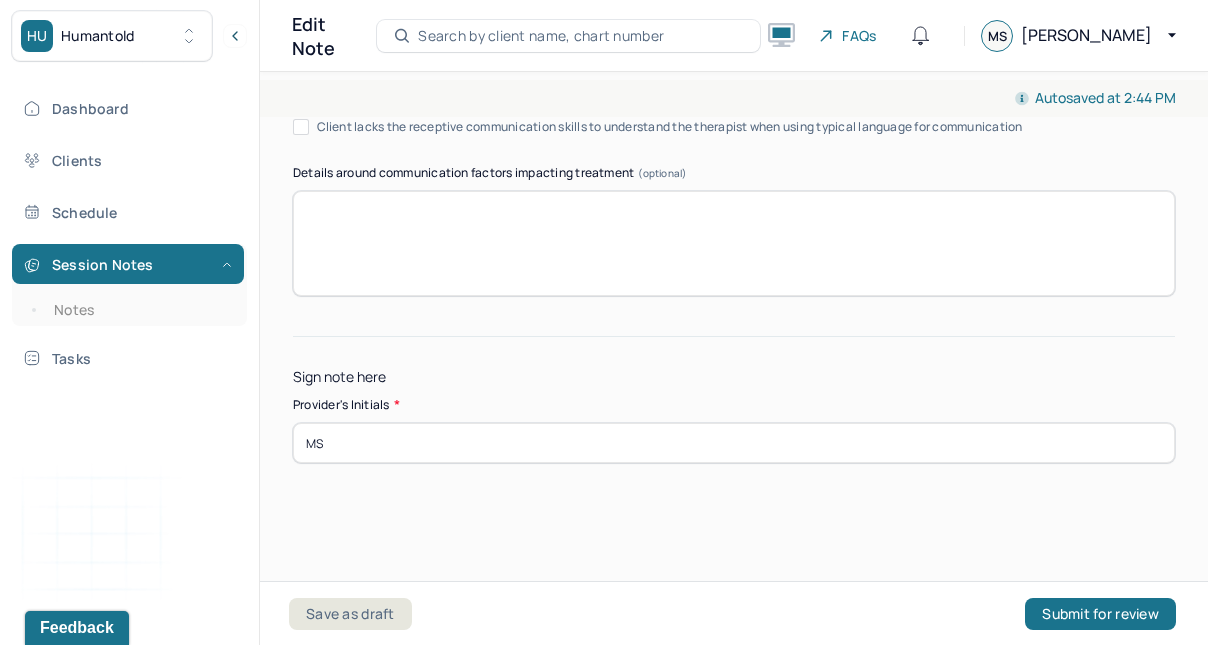 type on "MS" 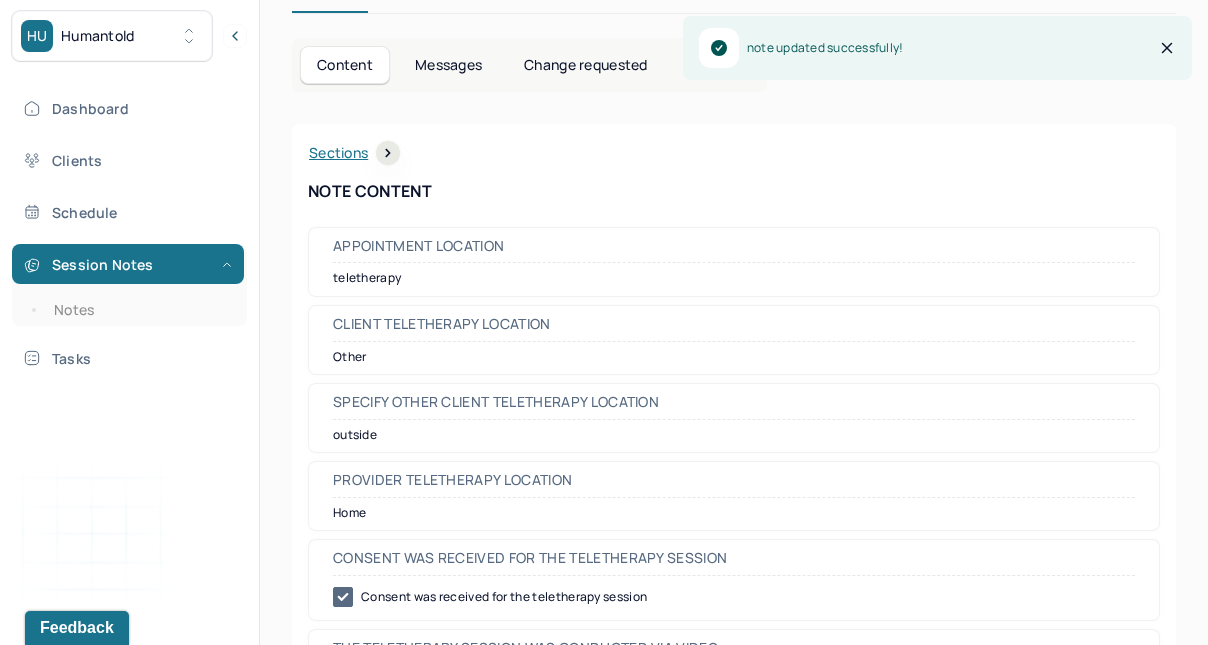 scroll, scrollTop: 0, scrollLeft: 0, axis: both 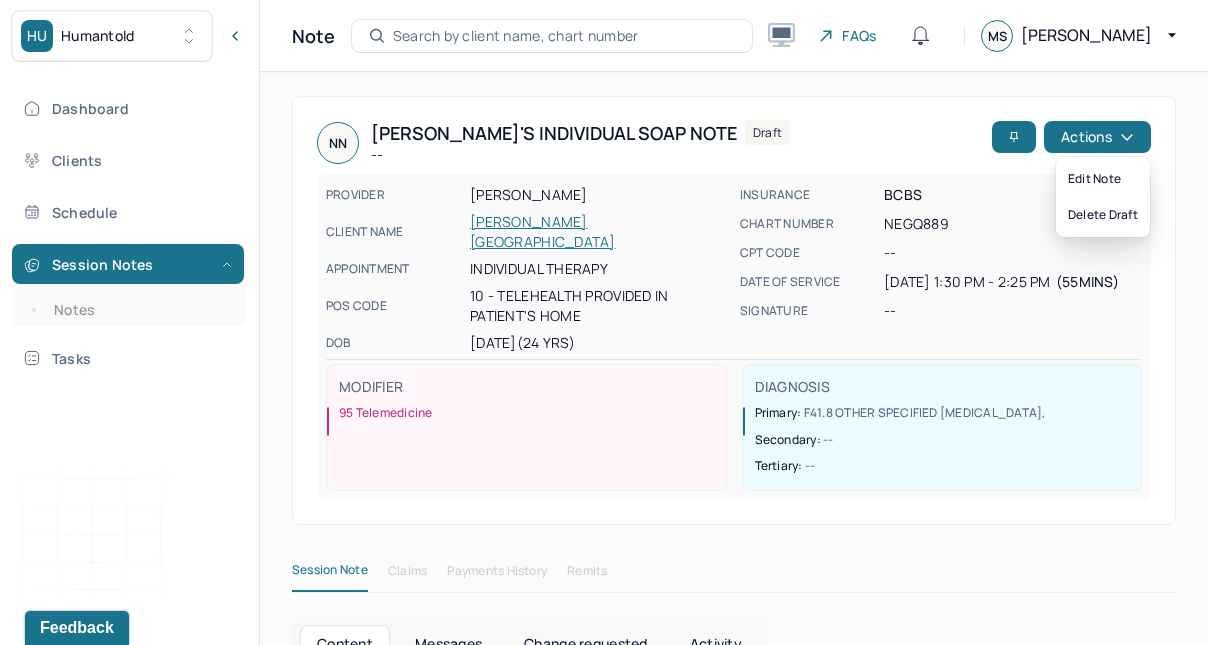 click on "Actions" at bounding box center (1097, 137) 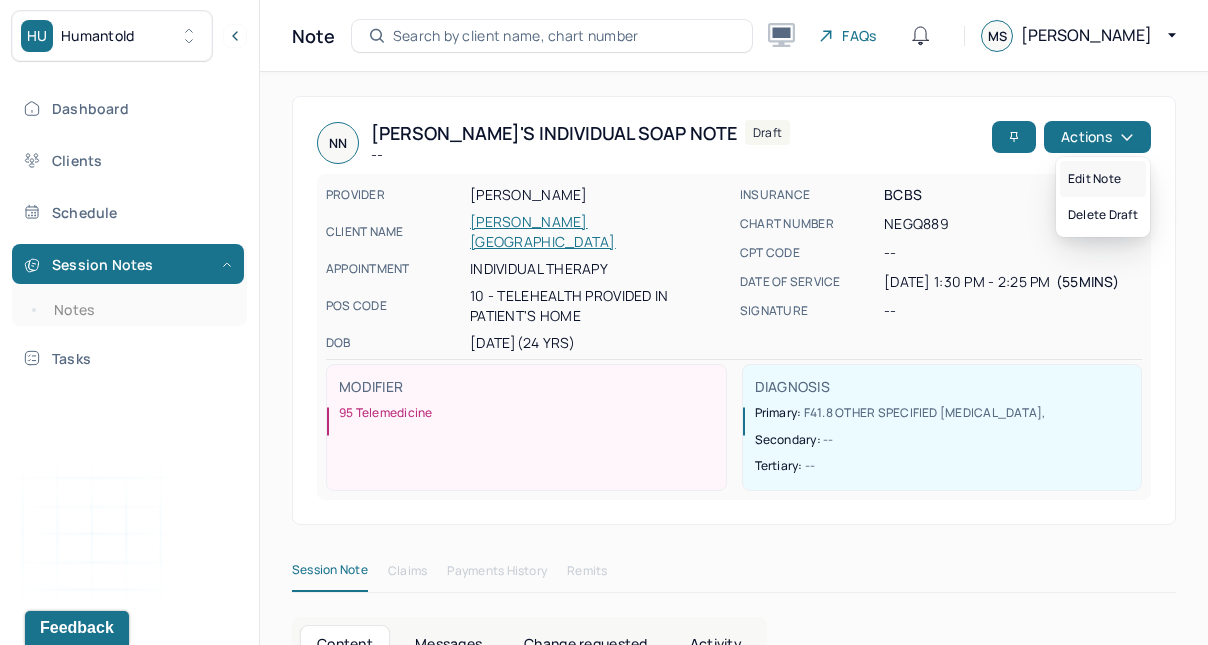 drag, startPoint x: 1091, startPoint y: 435, endPoint x: 1106, endPoint y: 177, distance: 258.43567 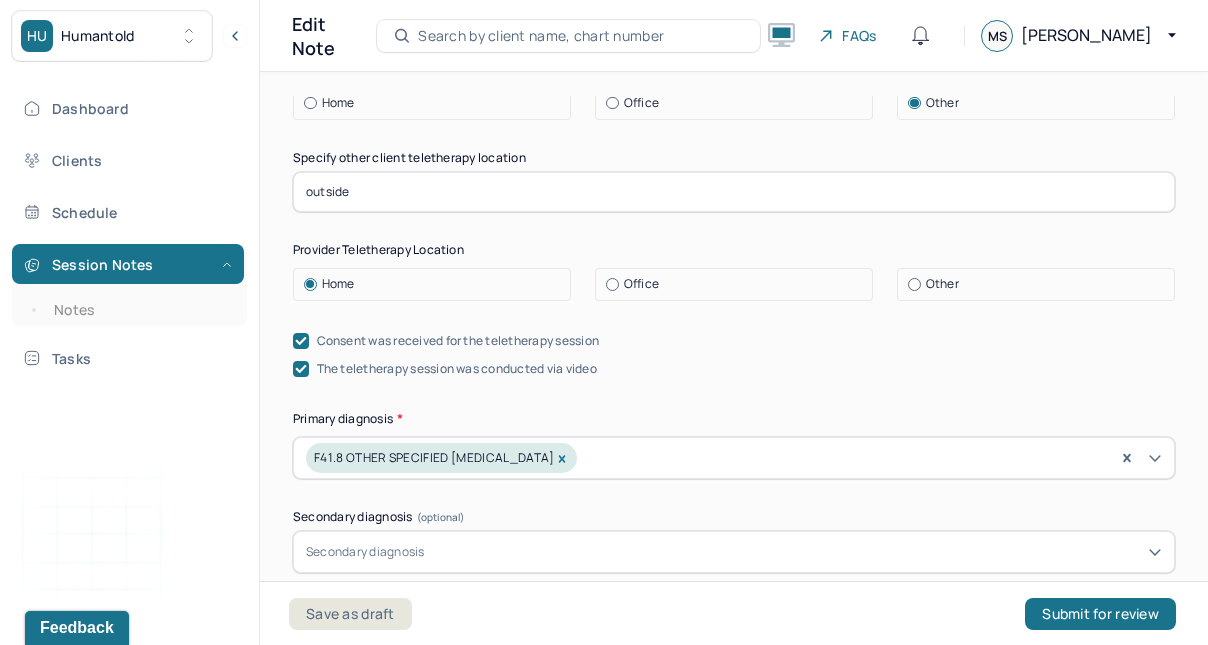 scroll, scrollTop: 554, scrollLeft: 0, axis: vertical 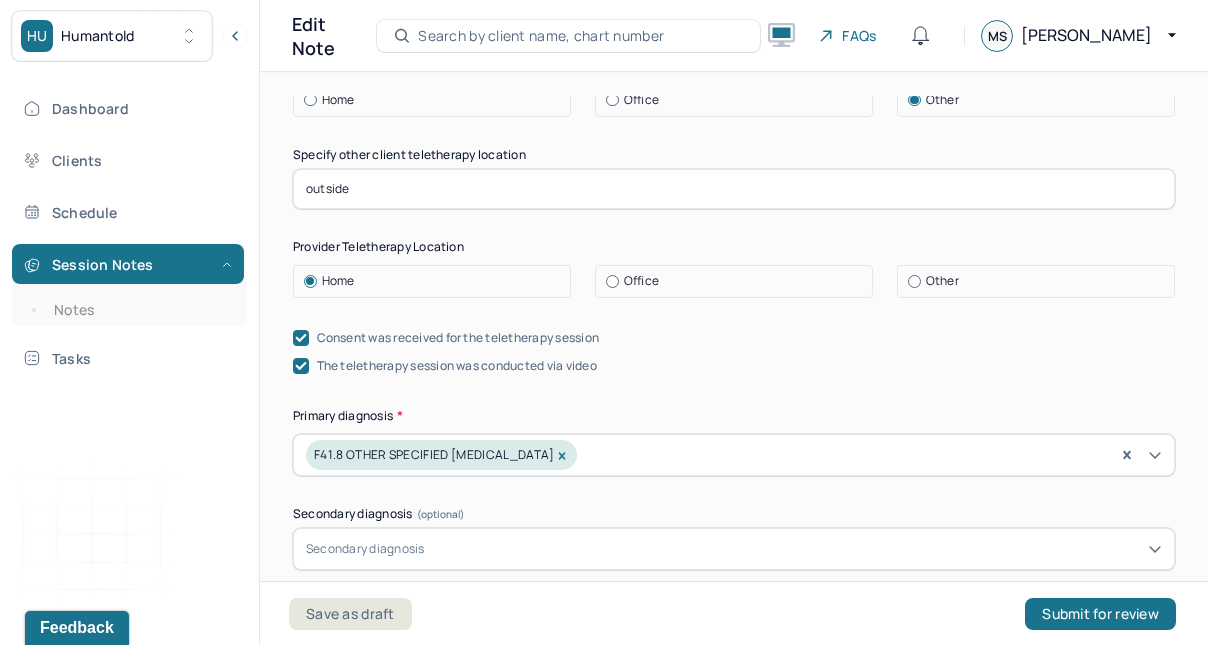 click on "Submit for review" at bounding box center [1100, 614] 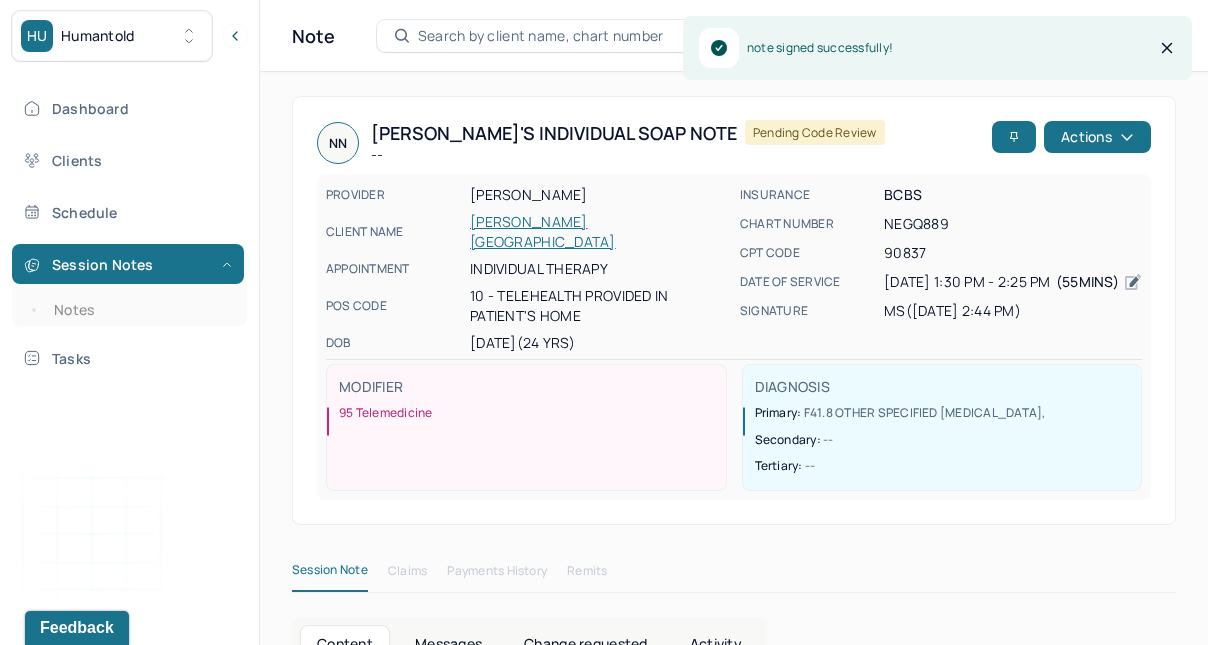 click on "Notes" at bounding box center [139, 310] 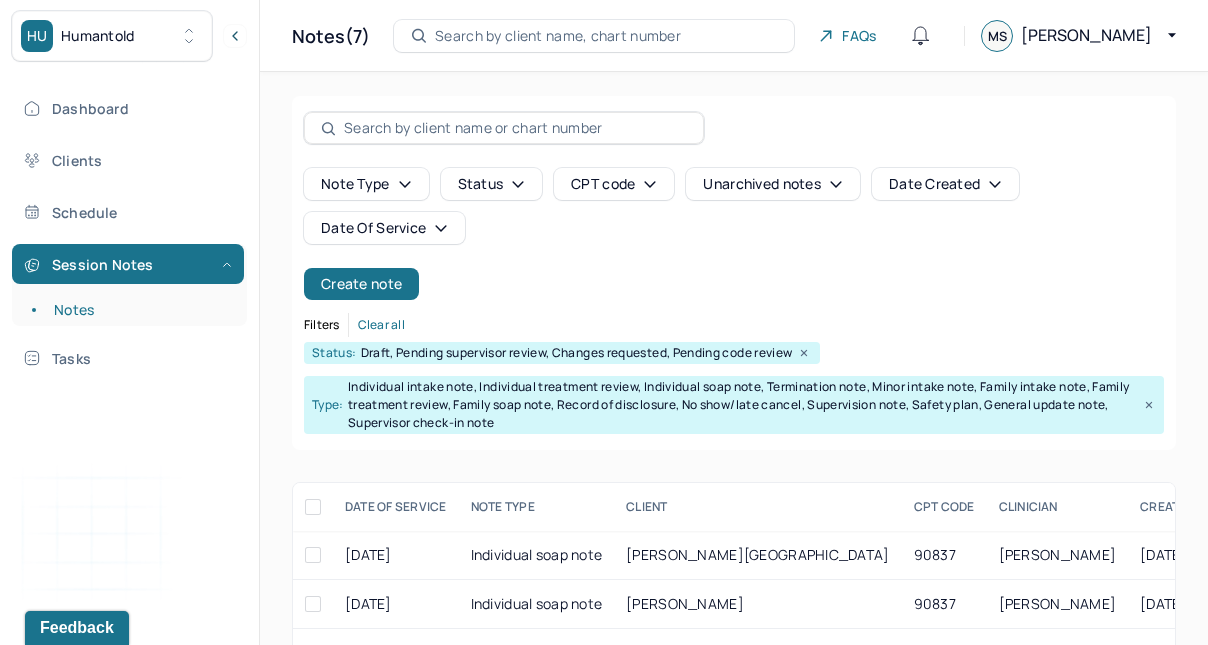 click on "Search by client name, chart number" at bounding box center (558, 36) 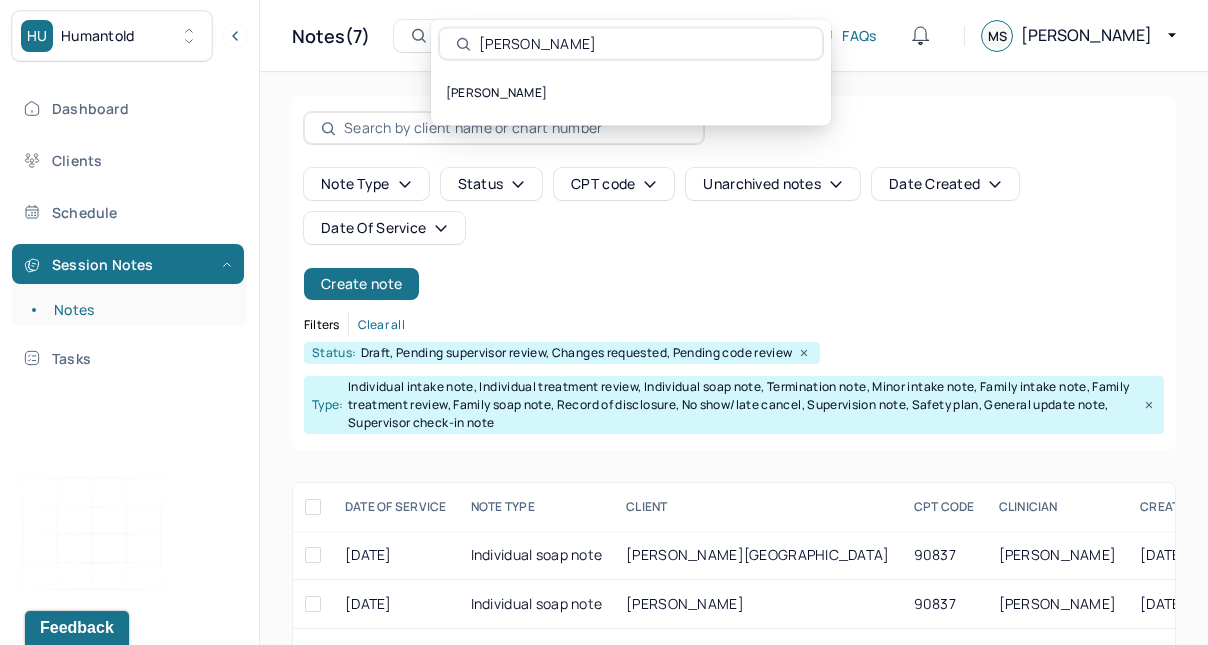 type on "[PERSON_NAME]" 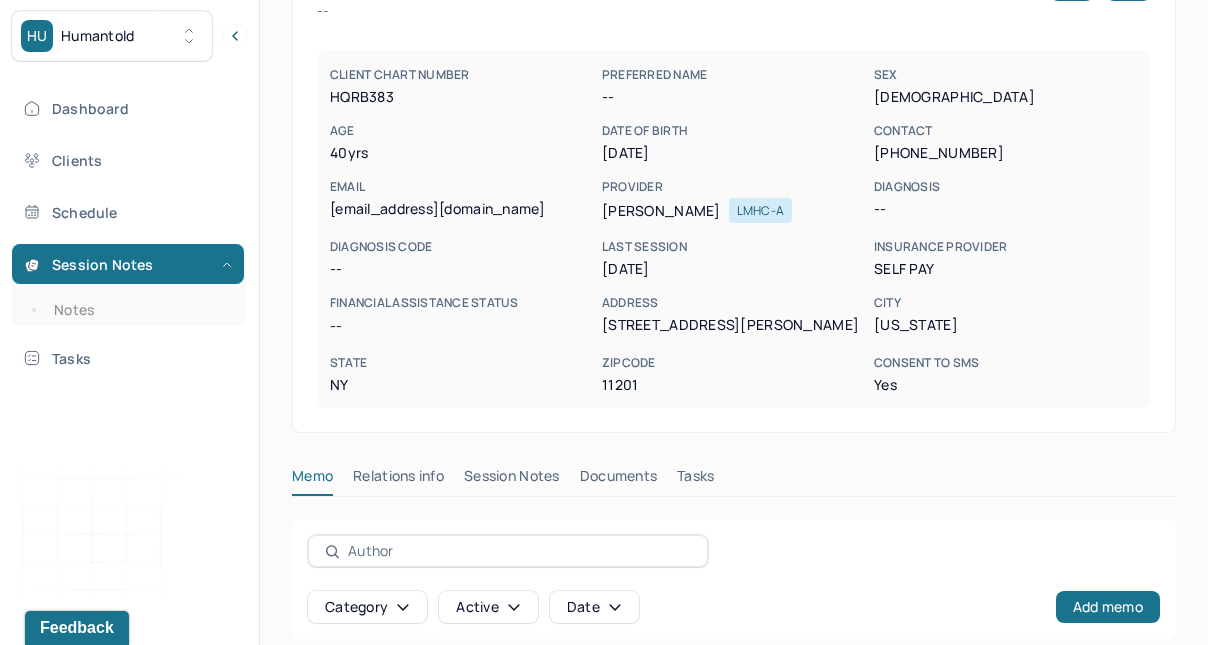 scroll, scrollTop: 219, scrollLeft: 0, axis: vertical 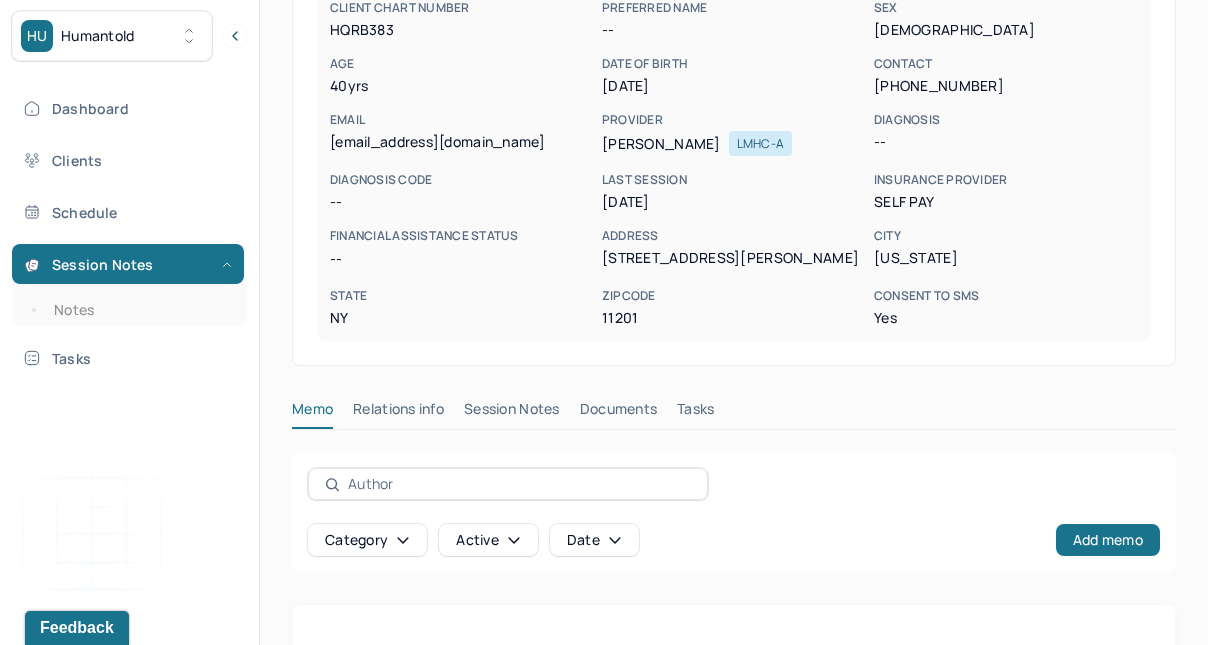 click on "Session Notes" at bounding box center (512, 413) 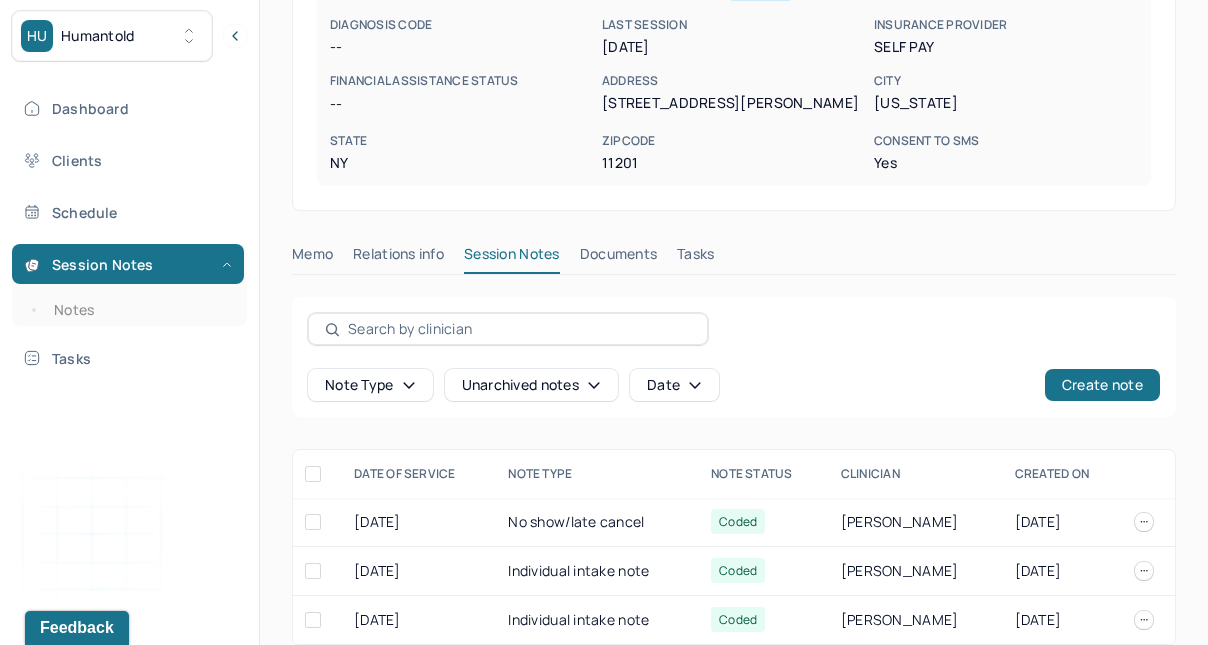 scroll, scrollTop: 399, scrollLeft: 0, axis: vertical 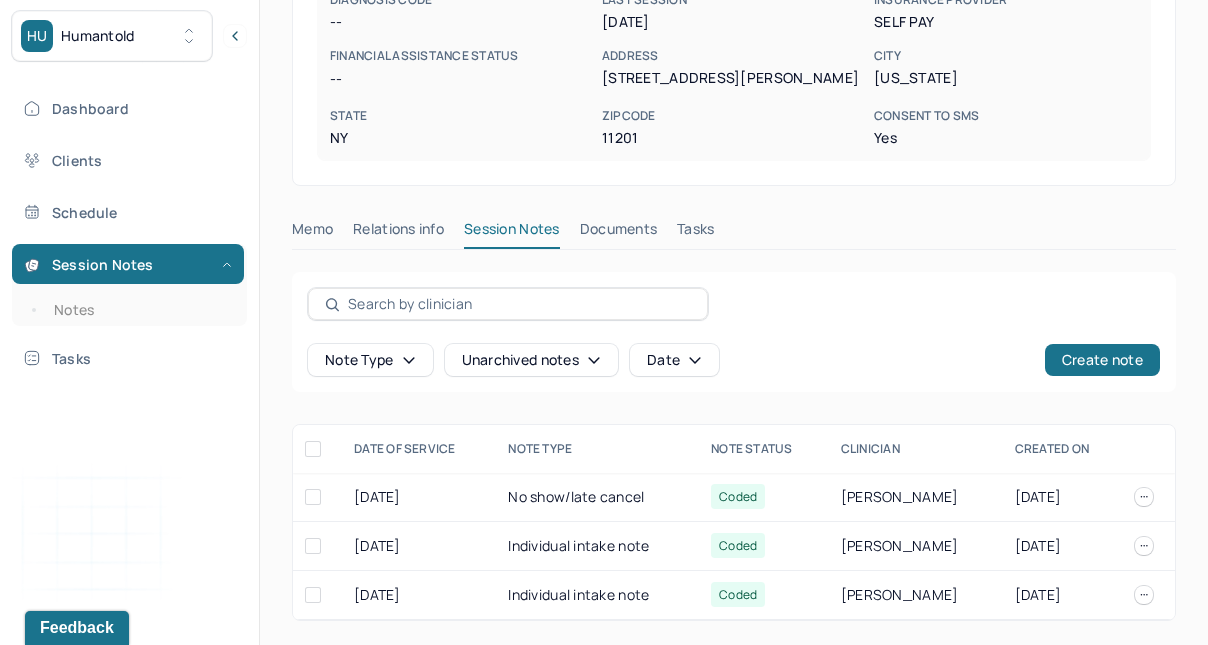 click on "[DATE]" at bounding box center (419, 546) 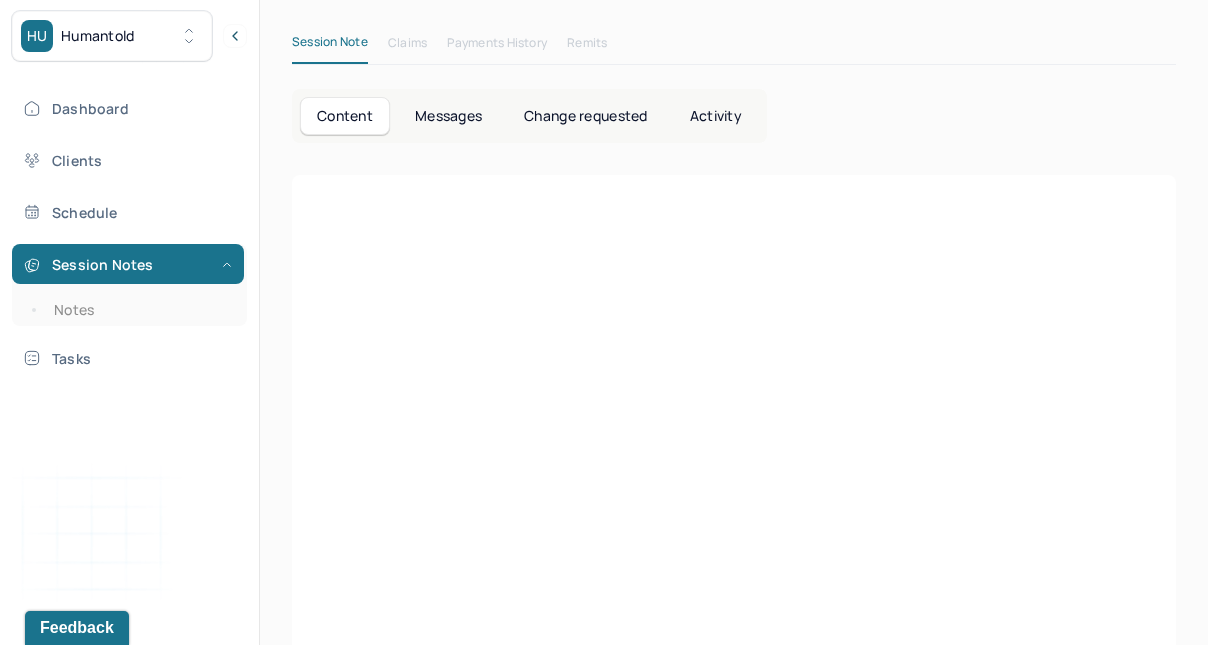 click at bounding box center (734, 499) 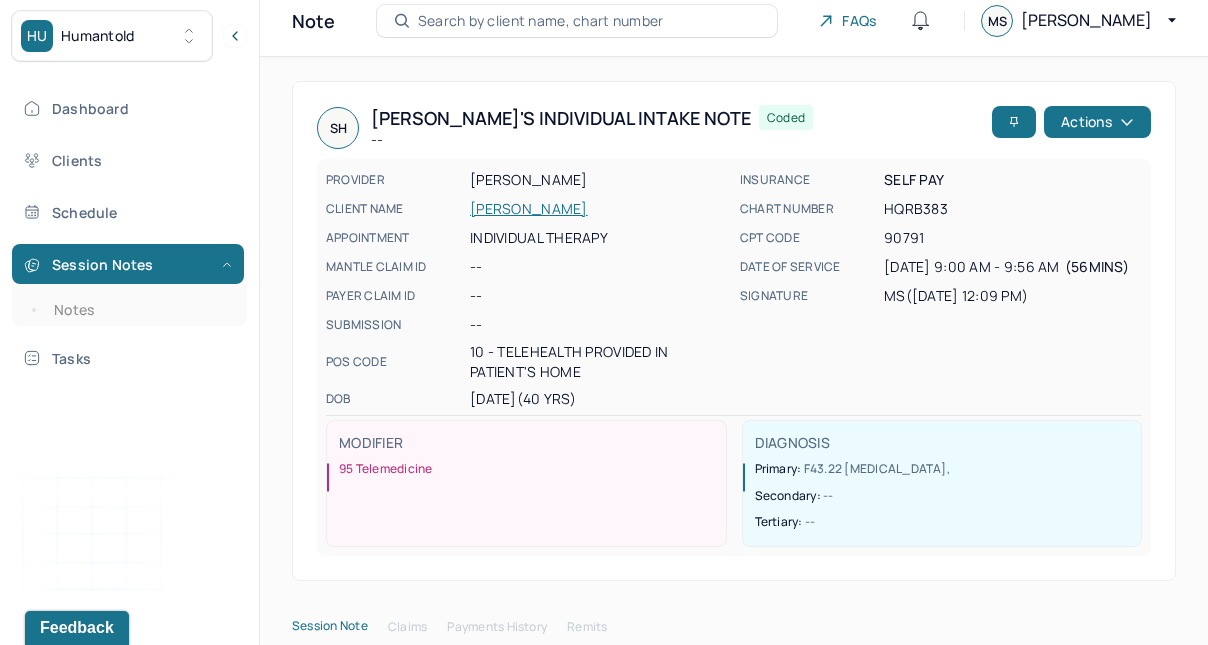scroll, scrollTop: 0, scrollLeft: 0, axis: both 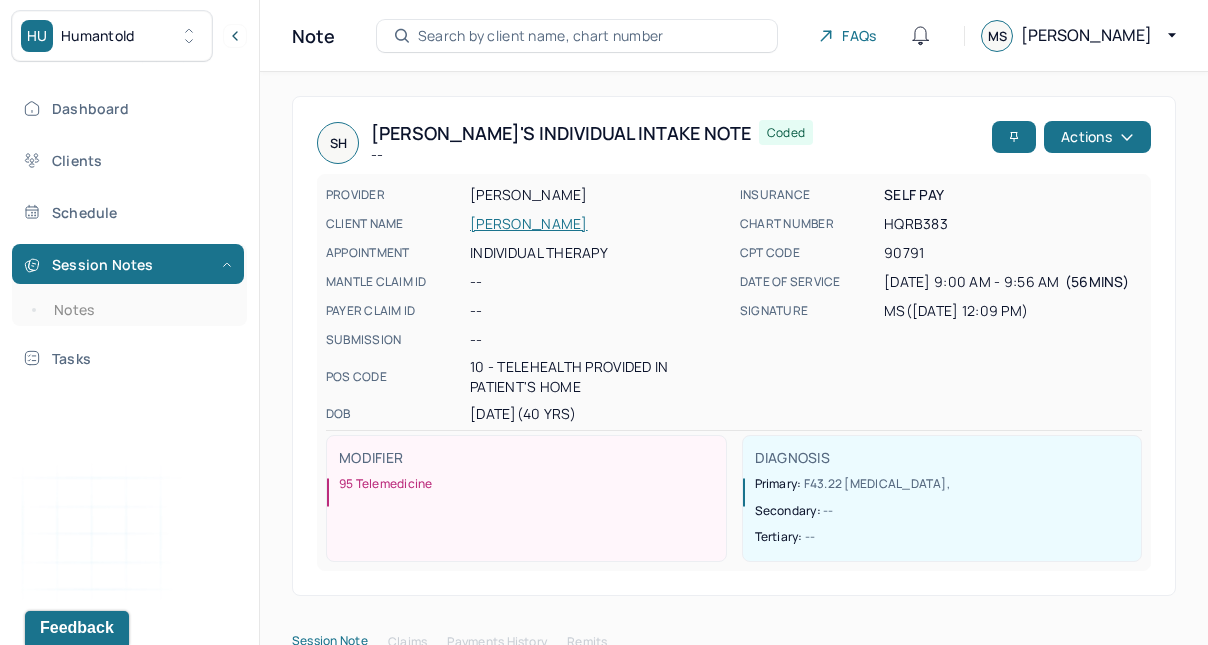 click on "Notes" at bounding box center (139, 310) 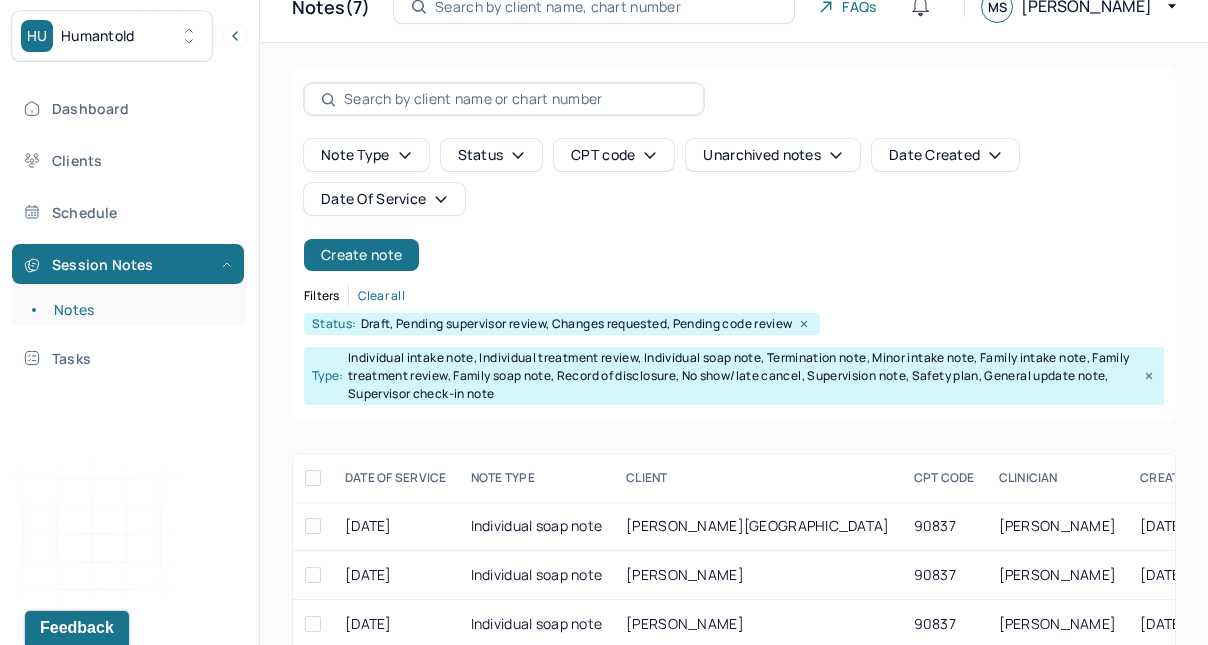 scroll, scrollTop: 0, scrollLeft: 0, axis: both 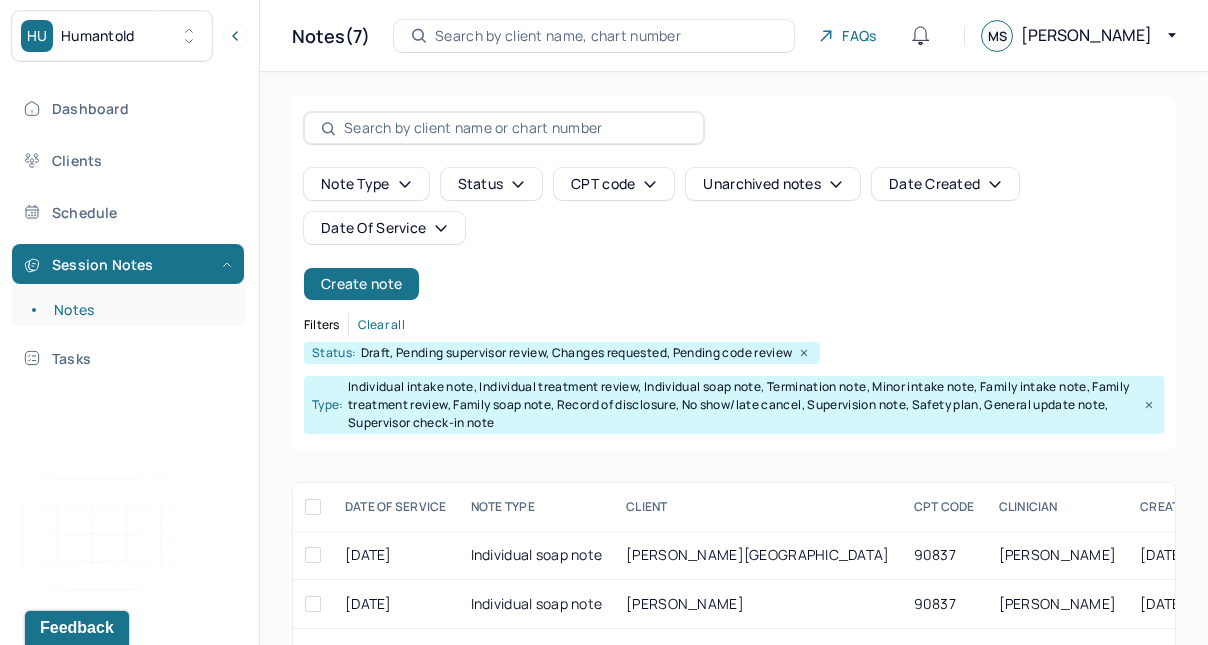 click on "Search by client name, chart number" at bounding box center (594, 36) 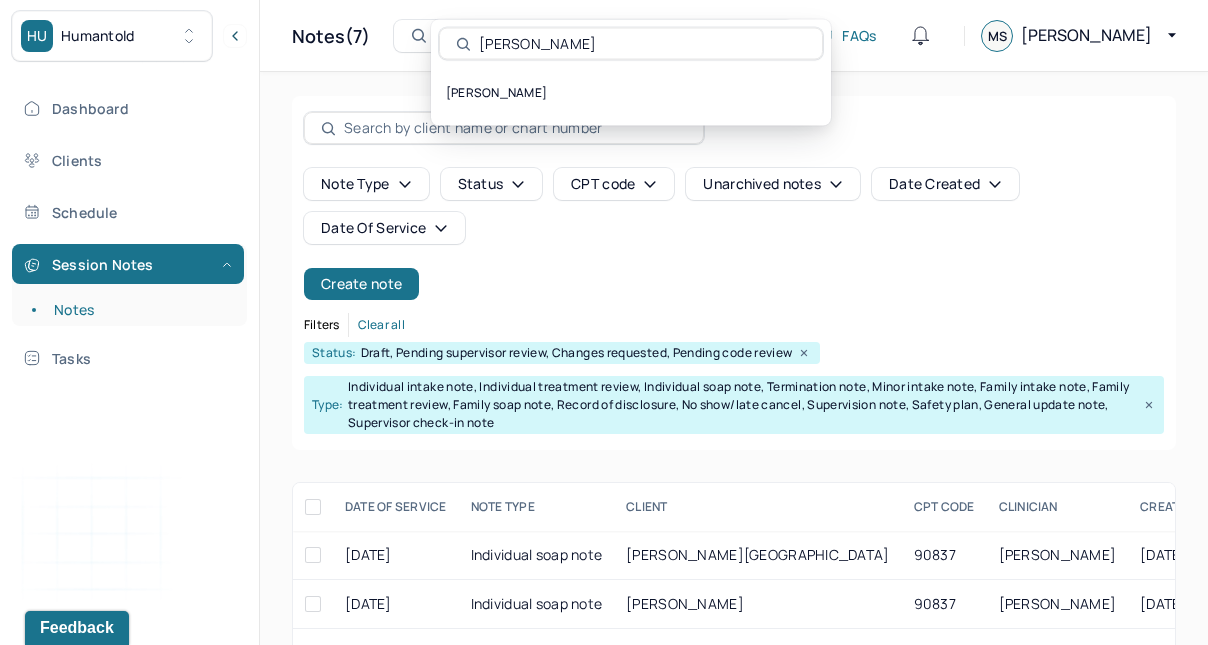 type on "[PERSON_NAME]" 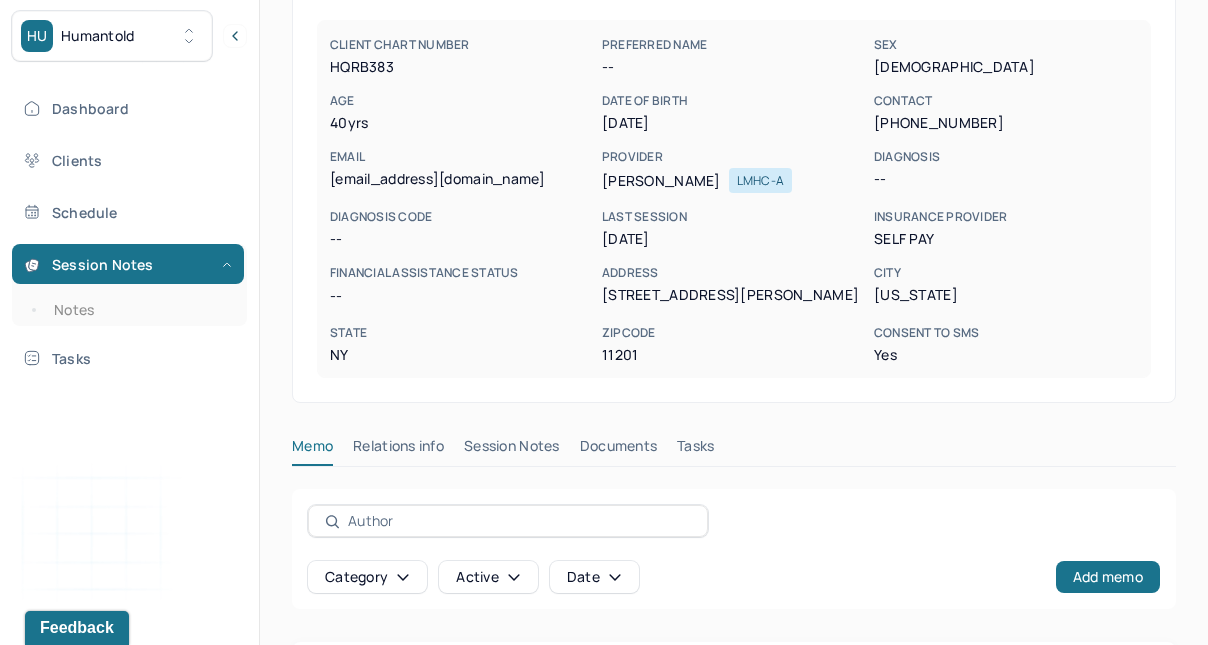 scroll, scrollTop: 234, scrollLeft: 0, axis: vertical 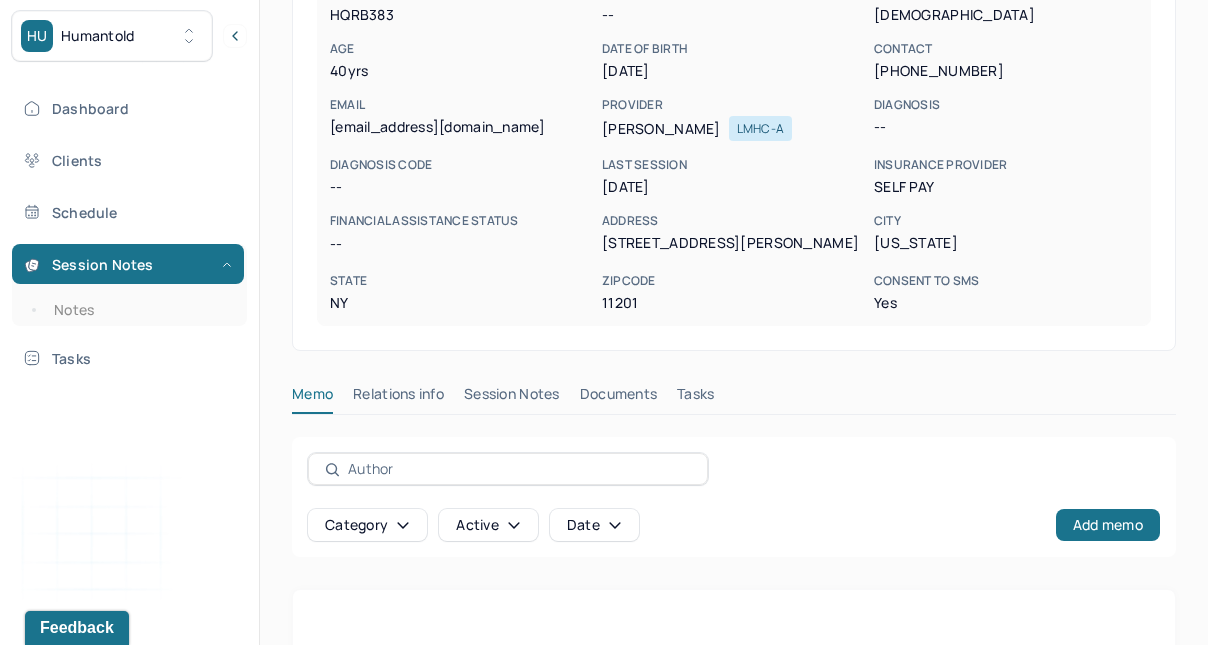 click on "Session Notes" at bounding box center (512, 398) 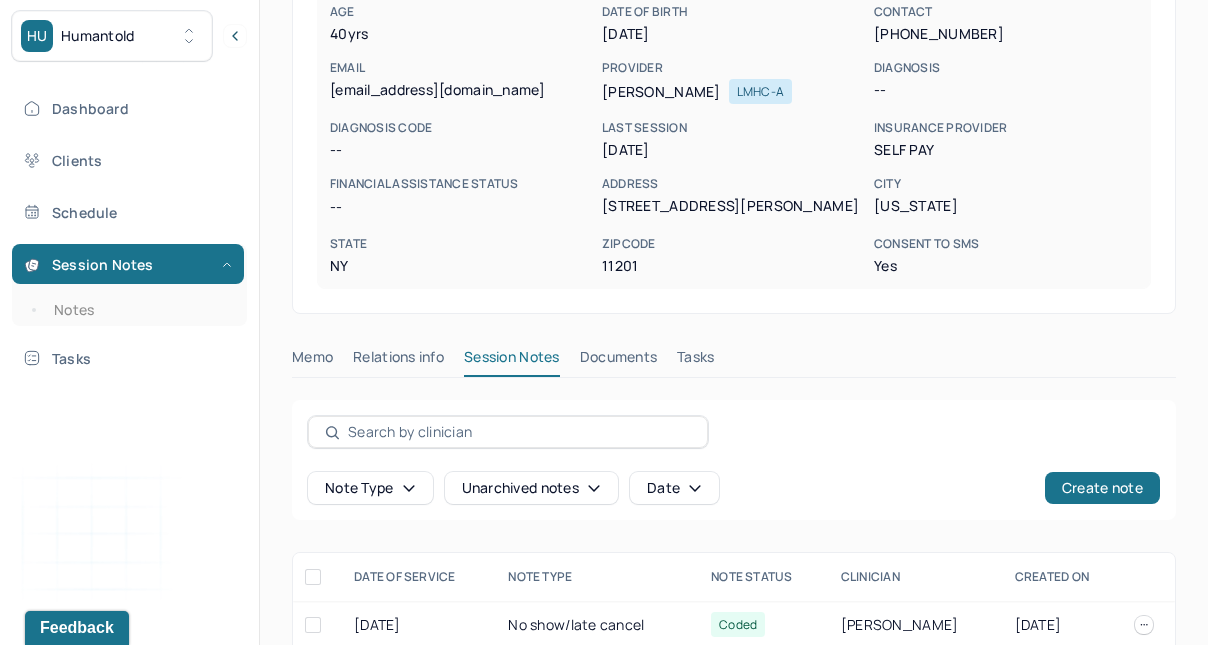 scroll, scrollTop: 245, scrollLeft: 0, axis: vertical 